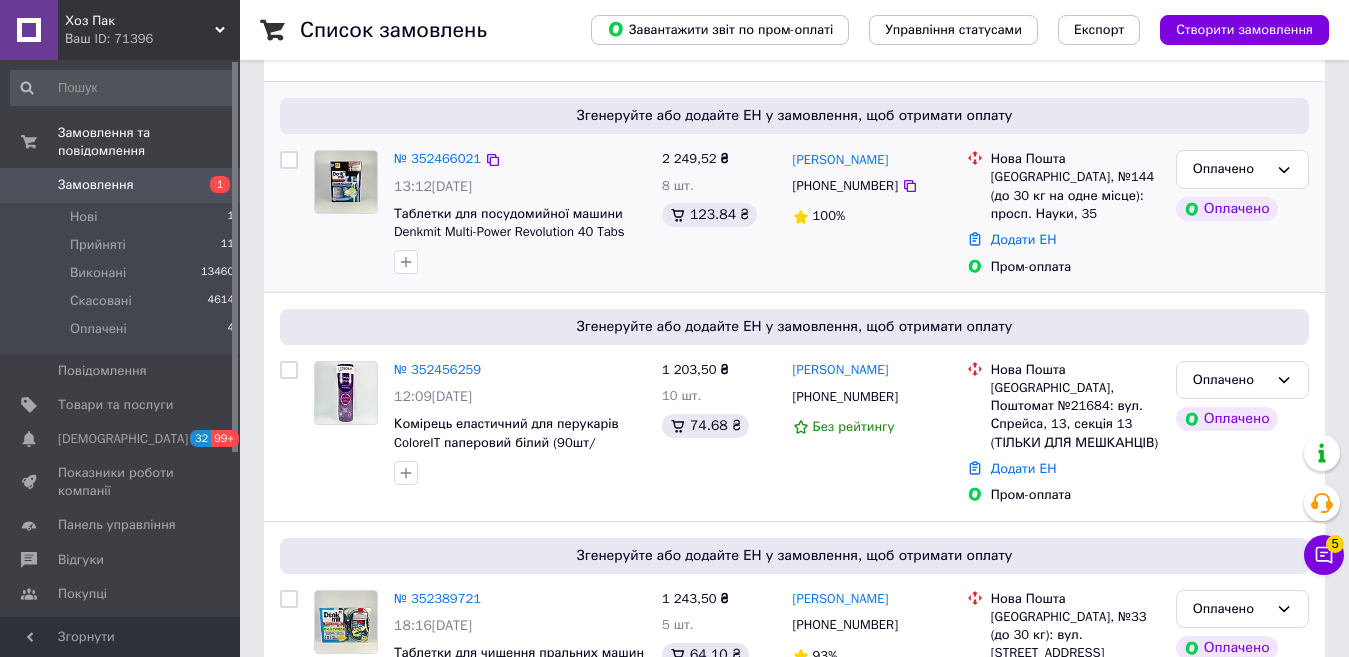 scroll, scrollTop: 200, scrollLeft: 0, axis: vertical 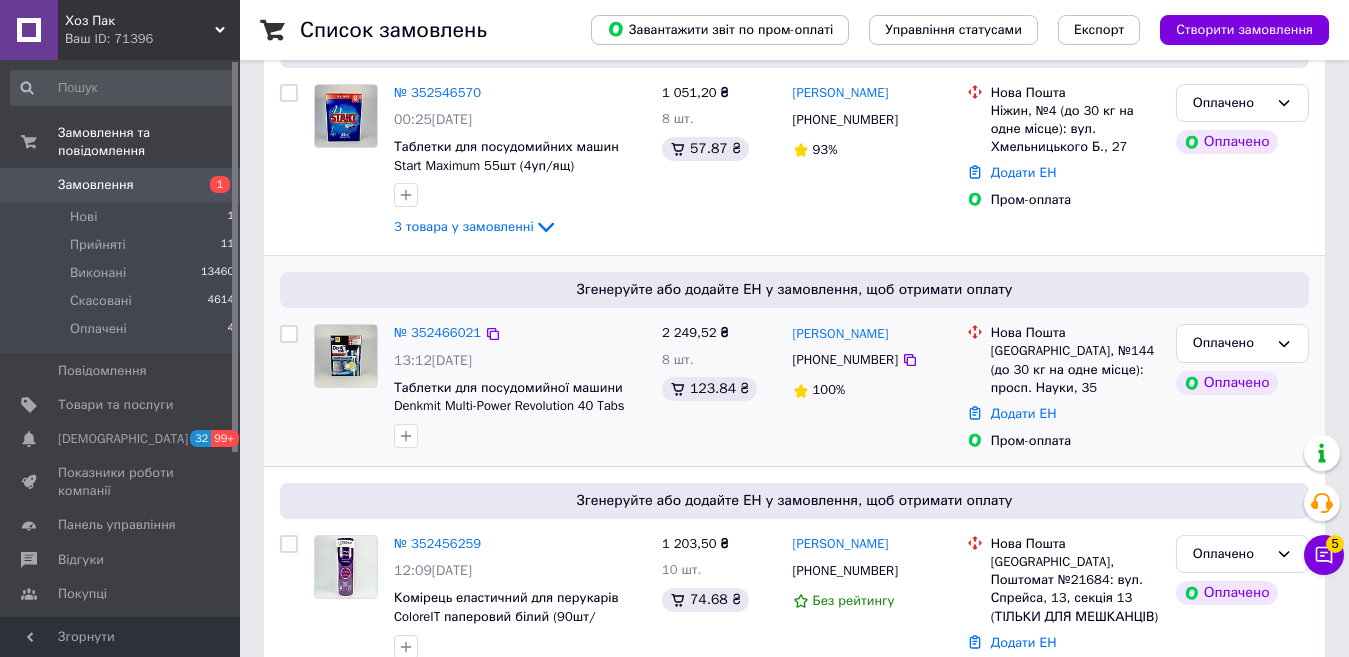 click on "№ 352466021 13:12[DATE] Таблетки для посудомийної машини Denkmit Multi-Power Revolution 40 Tabs (7/8уп/ящ)" at bounding box center [520, 386] 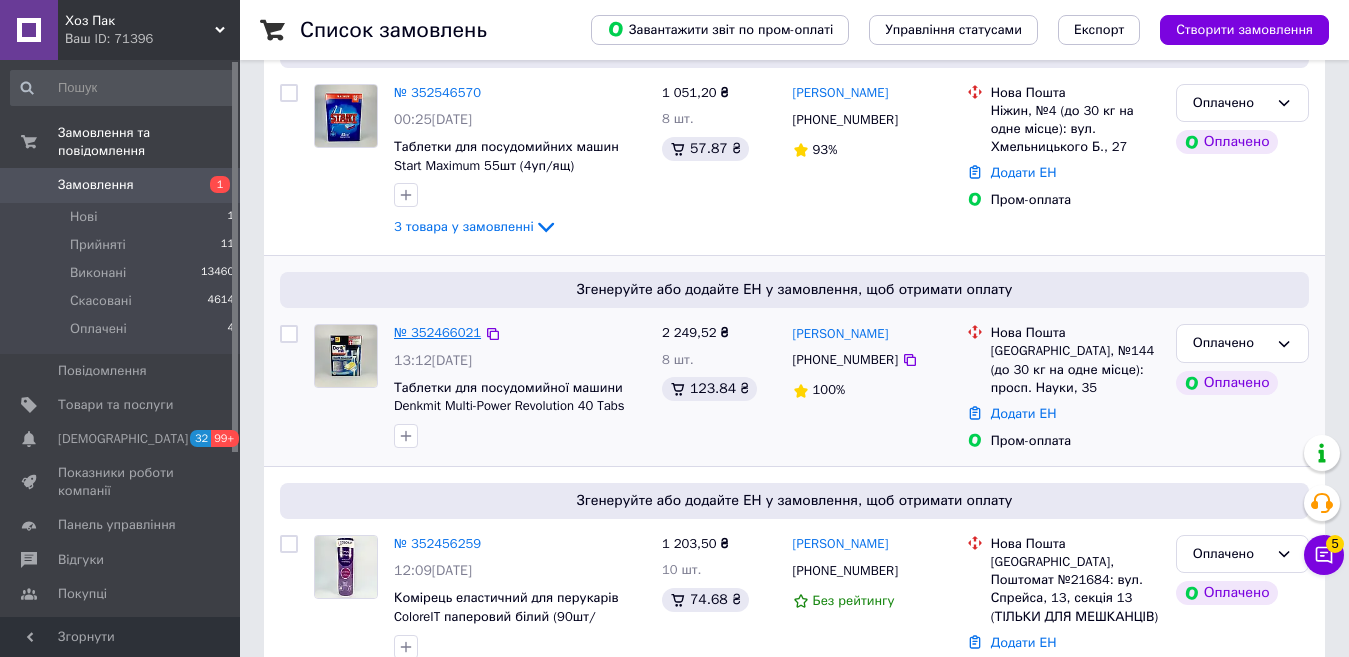 click on "№ 352466021" at bounding box center (437, 332) 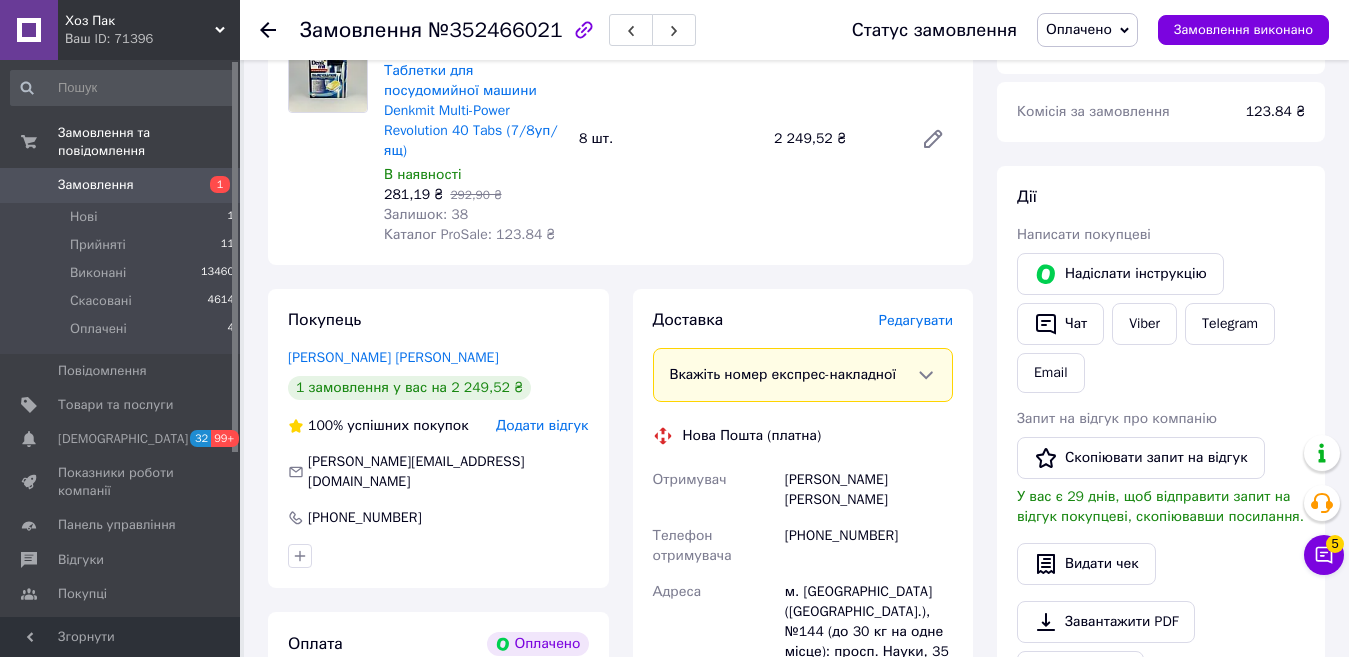 scroll, scrollTop: 200, scrollLeft: 0, axis: vertical 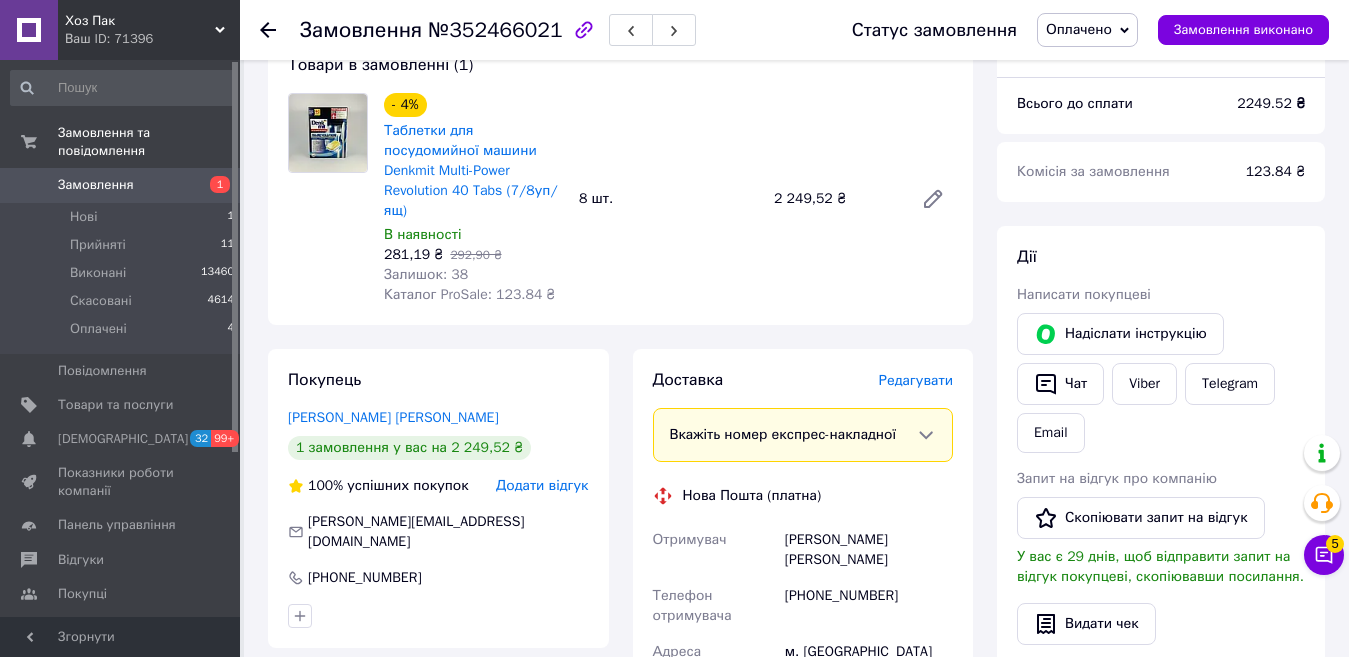 click on "Оплачено" at bounding box center (1079, 29) 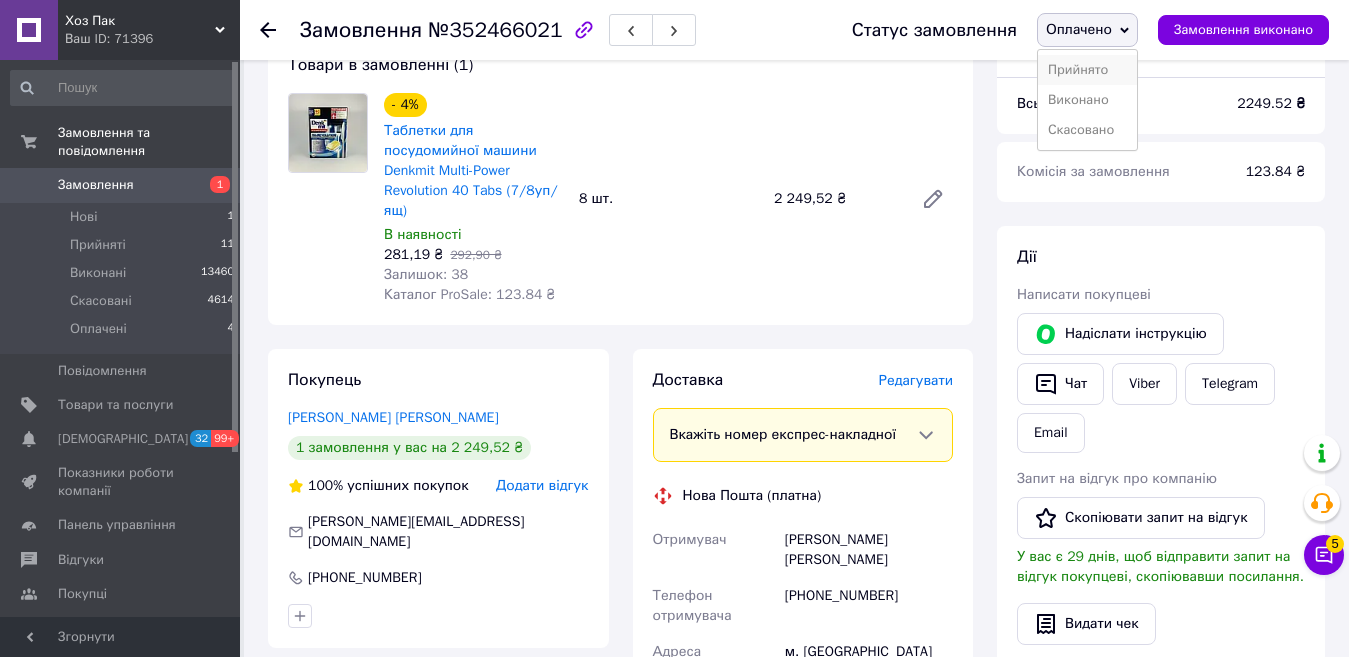 click on "Прийнято" at bounding box center [1087, 70] 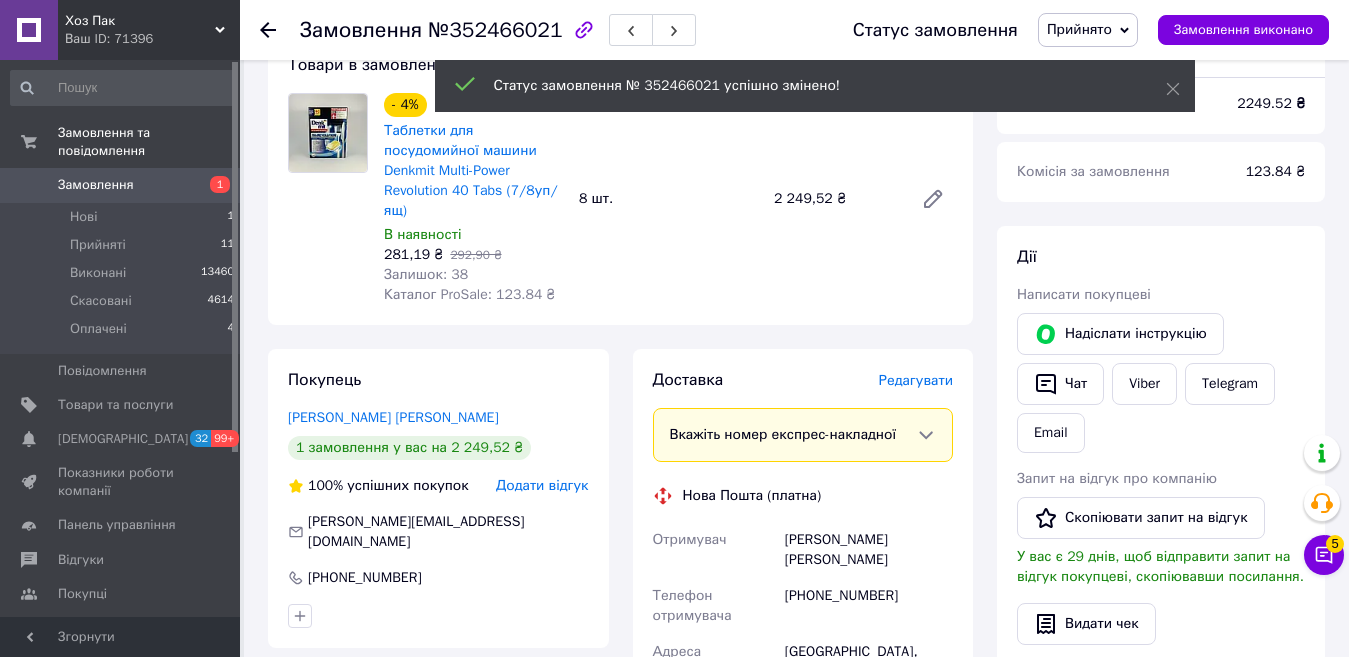 click 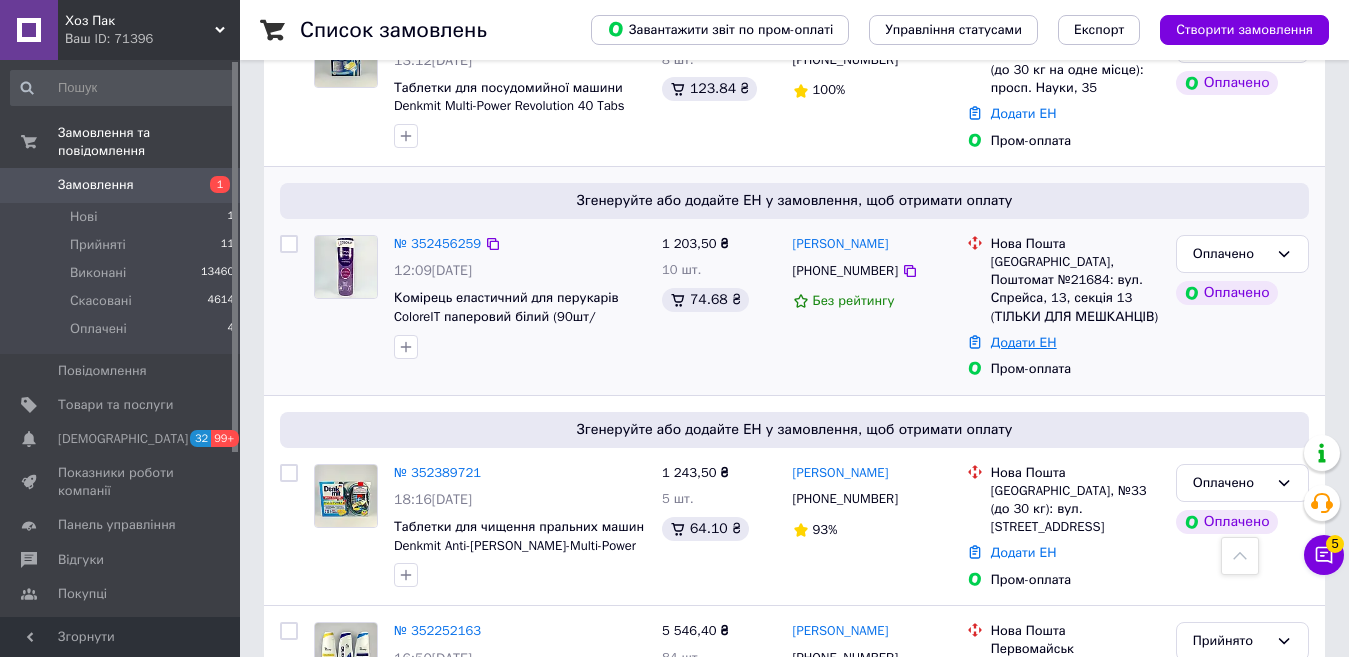 scroll, scrollTop: 600, scrollLeft: 0, axis: vertical 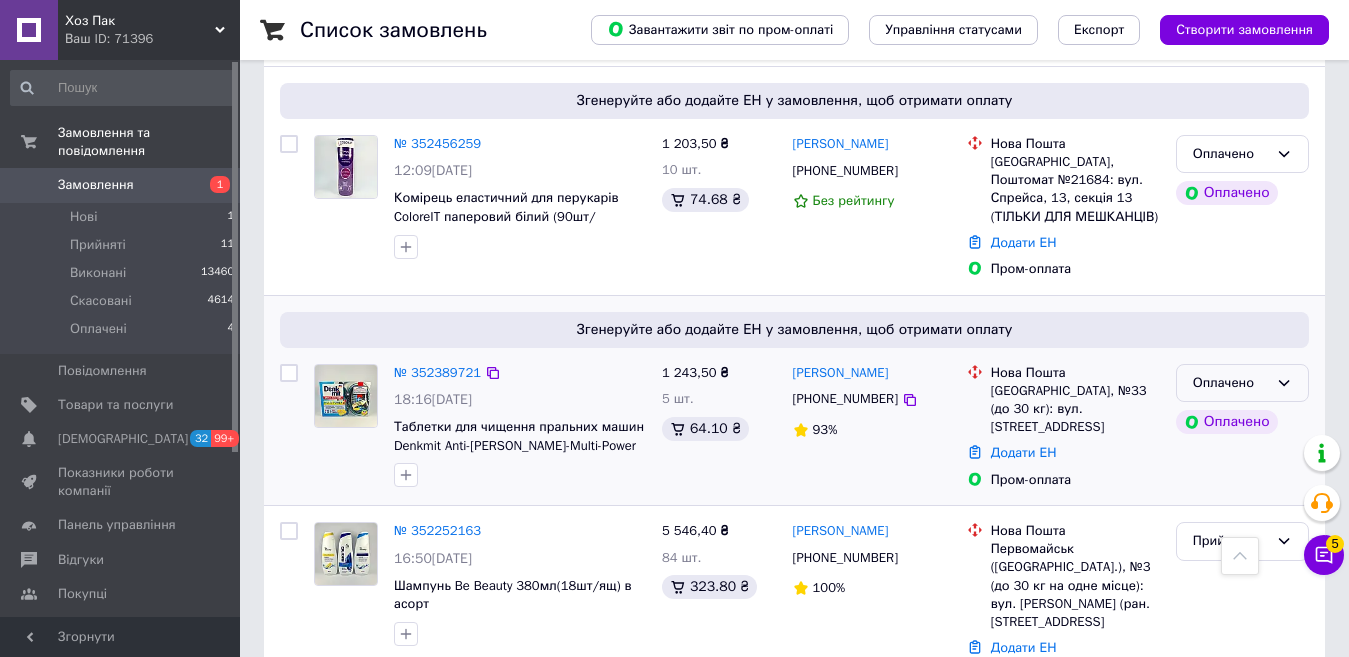 click on "Оплачено" at bounding box center [1230, 383] 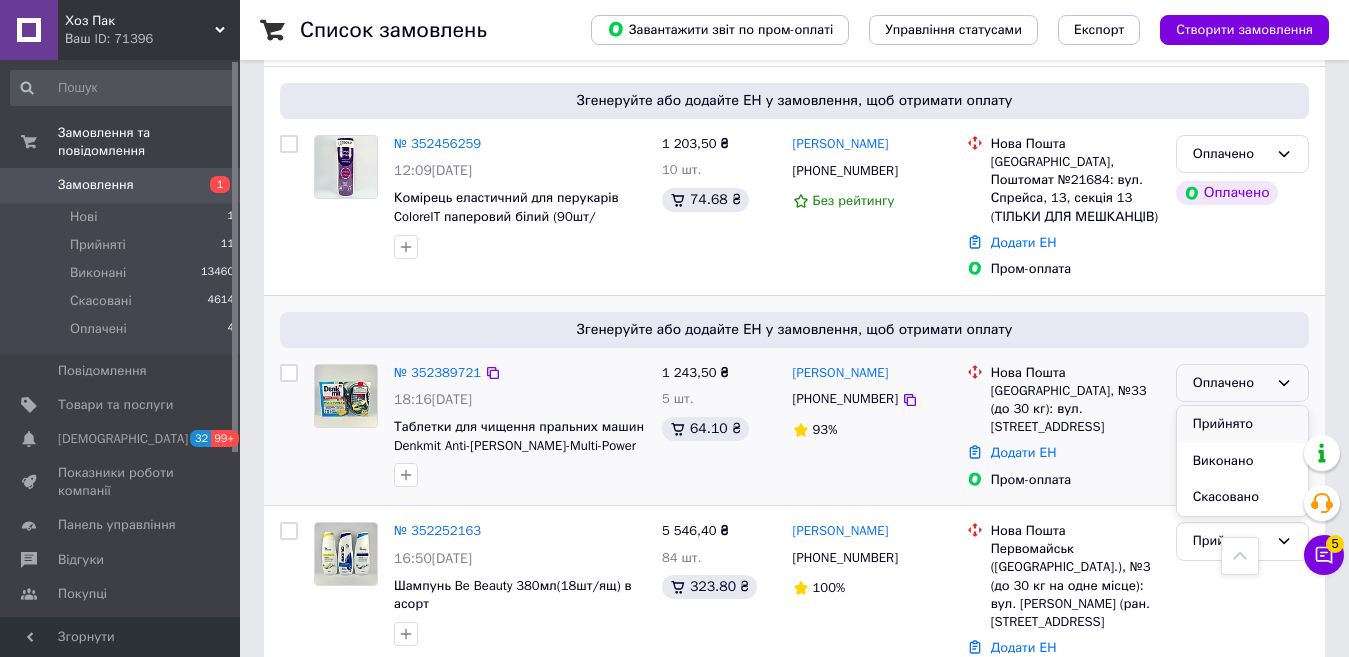 click on "Прийнято" at bounding box center [1242, 424] 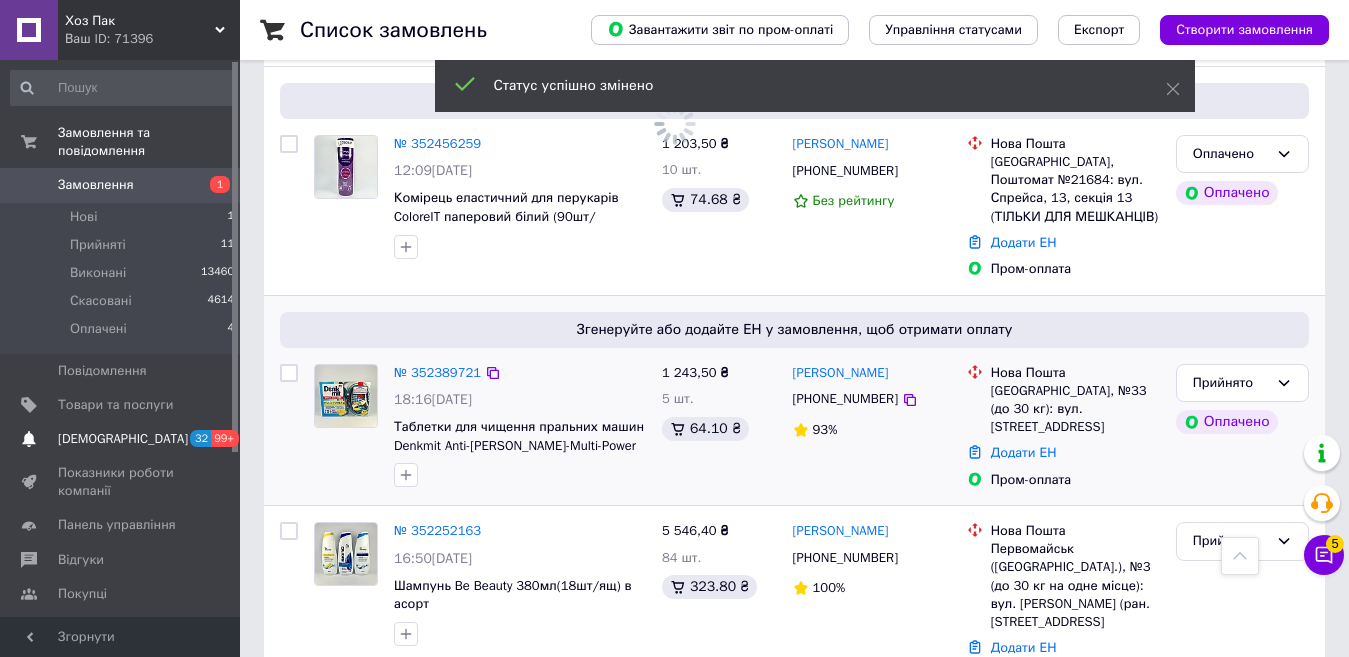 click on "[DEMOGRAPHIC_DATA]" at bounding box center [121, 439] 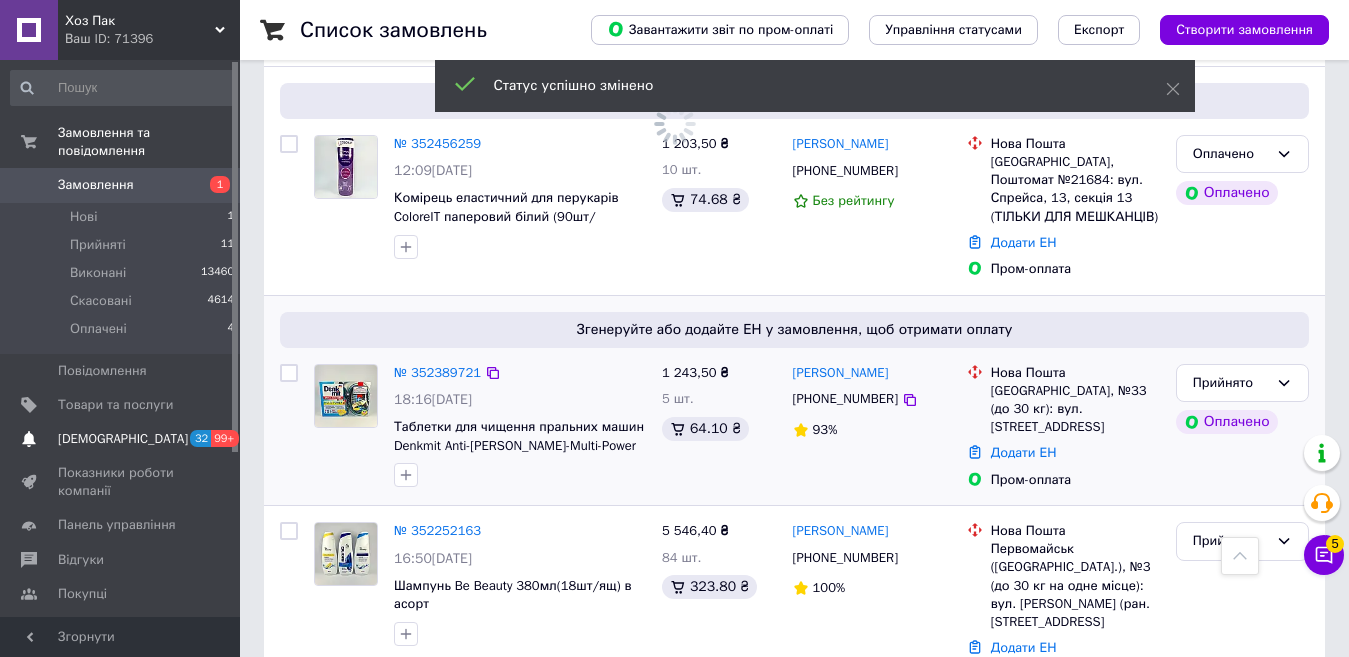 scroll, scrollTop: 0, scrollLeft: 0, axis: both 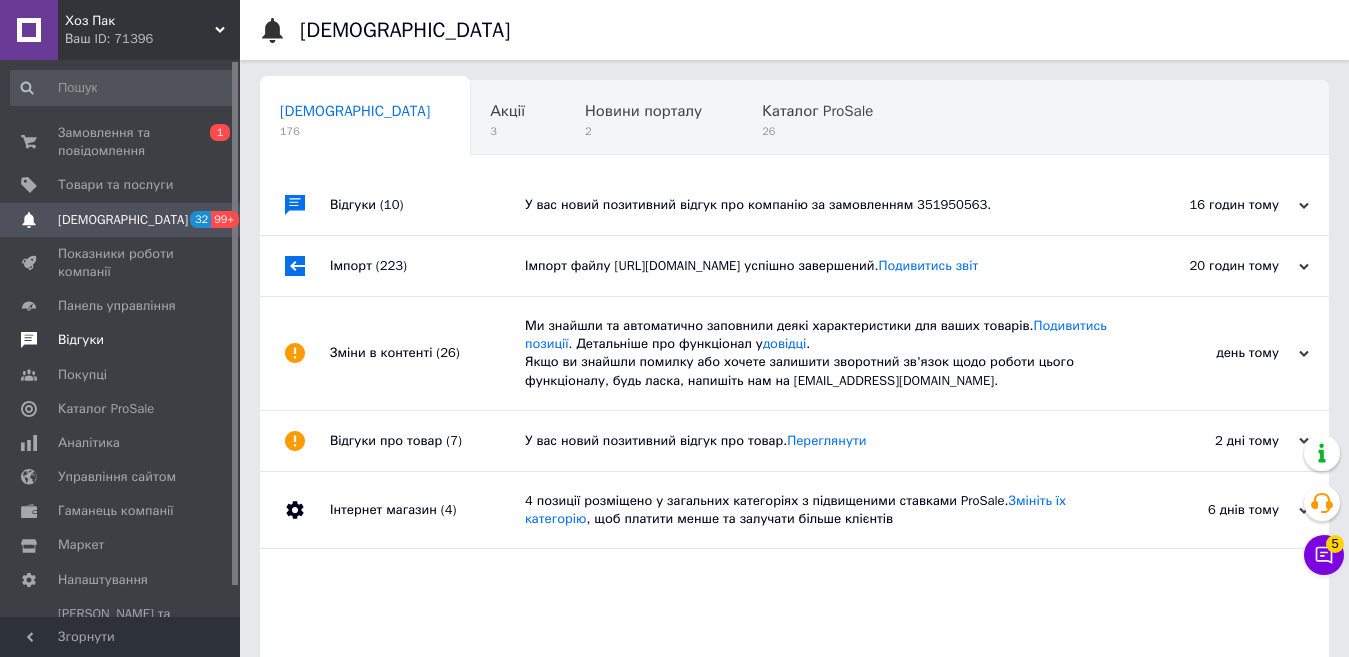 click on "Відгуки" at bounding box center (81, 340) 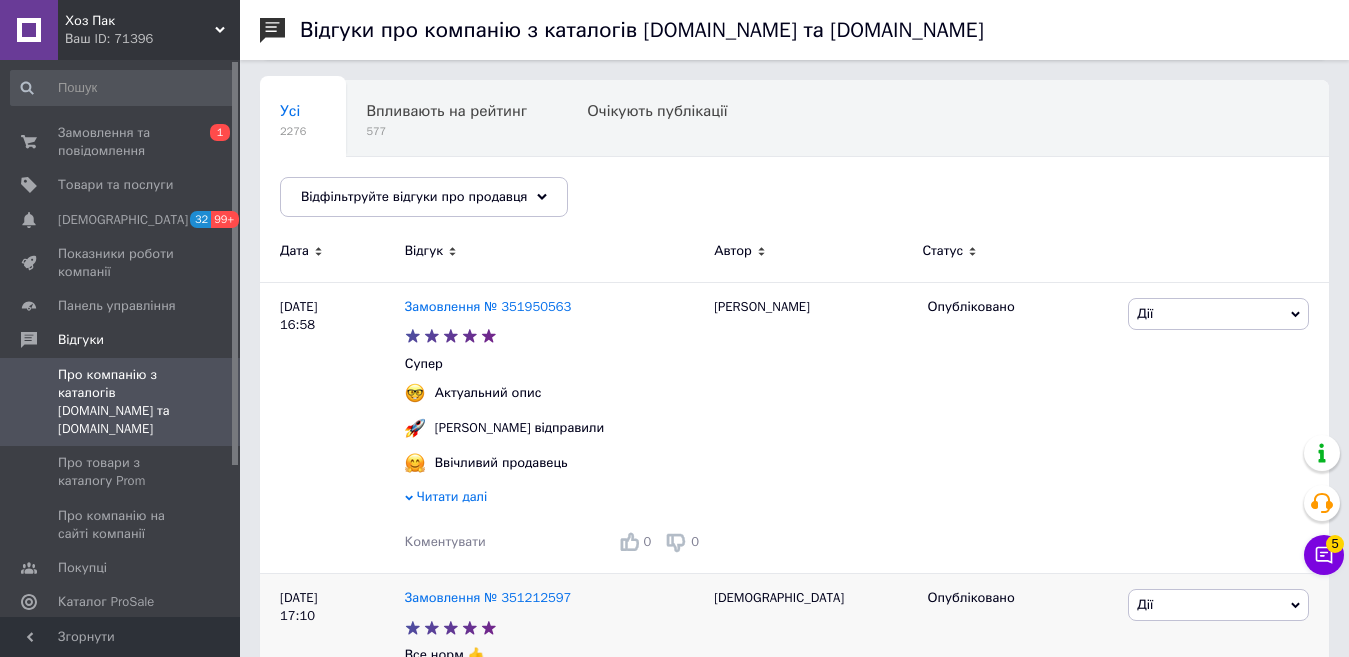 scroll, scrollTop: 200, scrollLeft: 0, axis: vertical 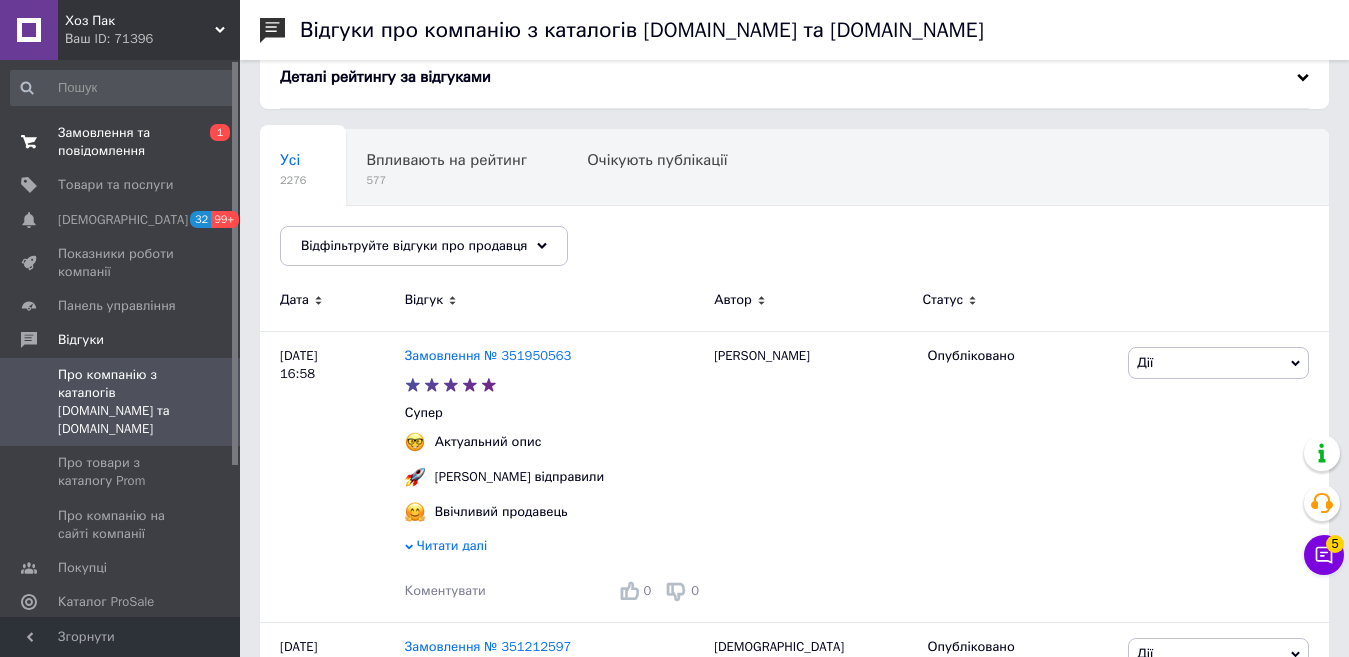 click on "Замовлення та повідомлення" at bounding box center (121, 142) 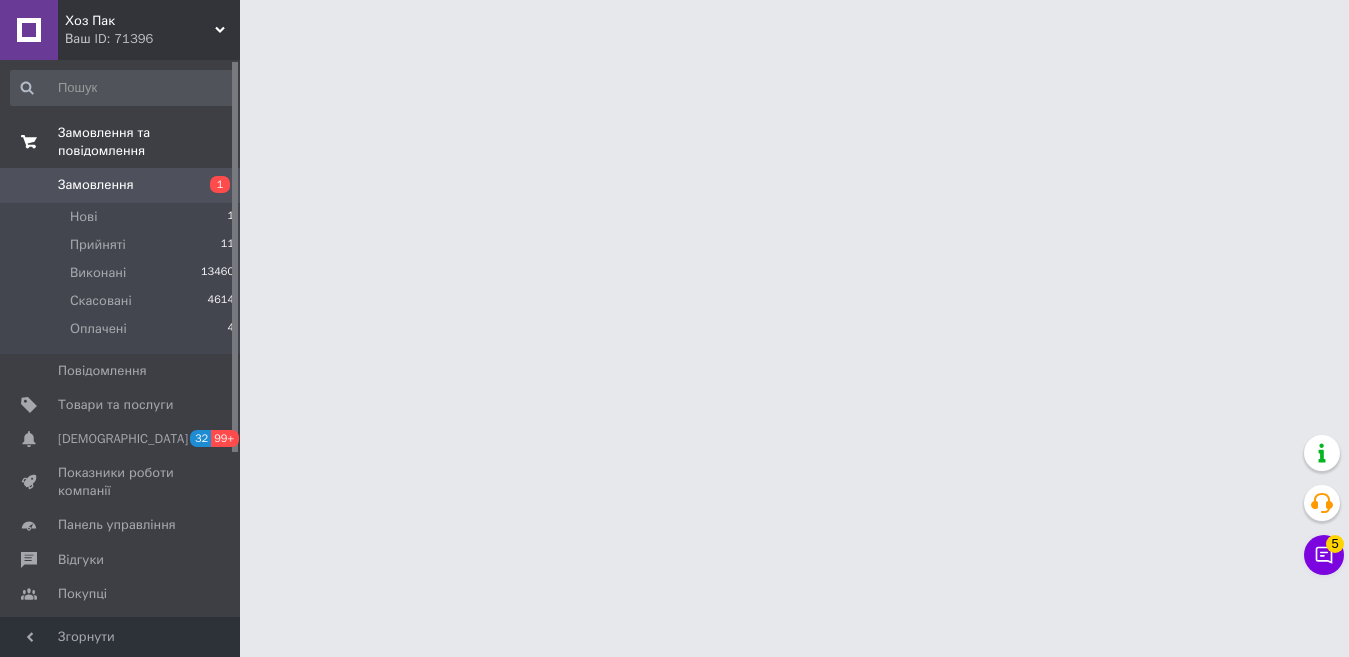 scroll, scrollTop: 0, scrollLeft: 0, axis: both 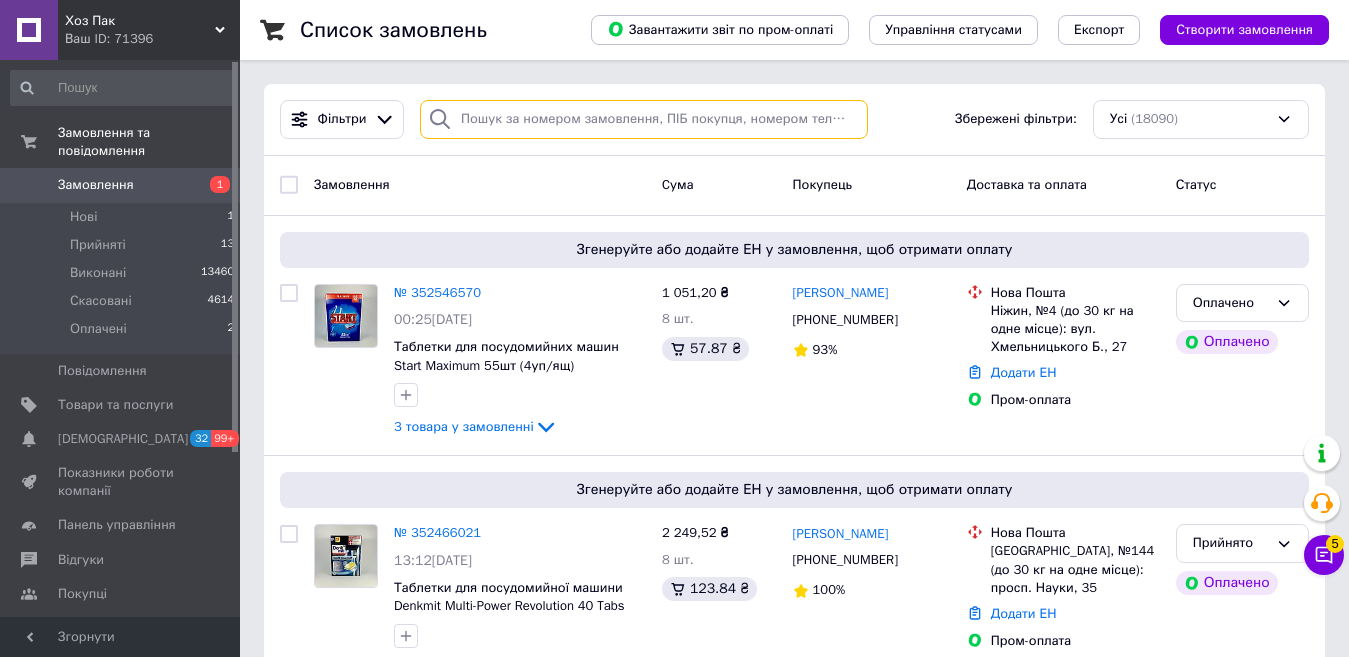 click at bounding box center [644, 119] 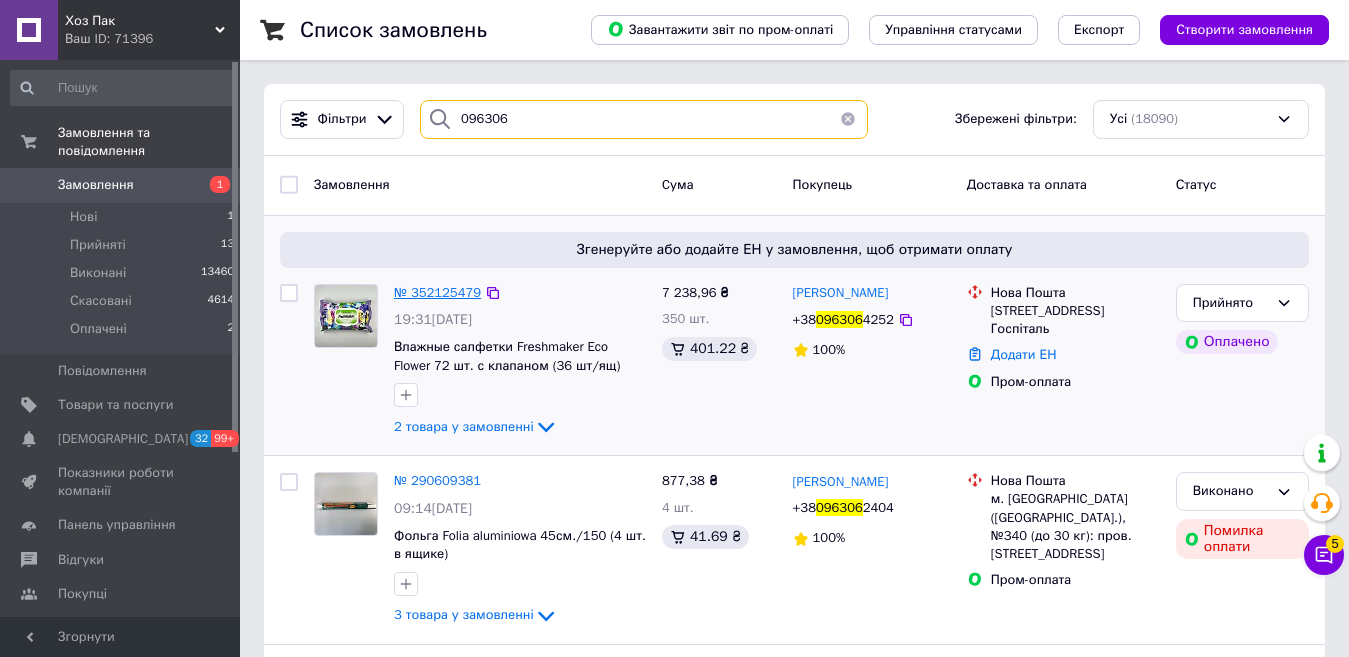 type on "096306" 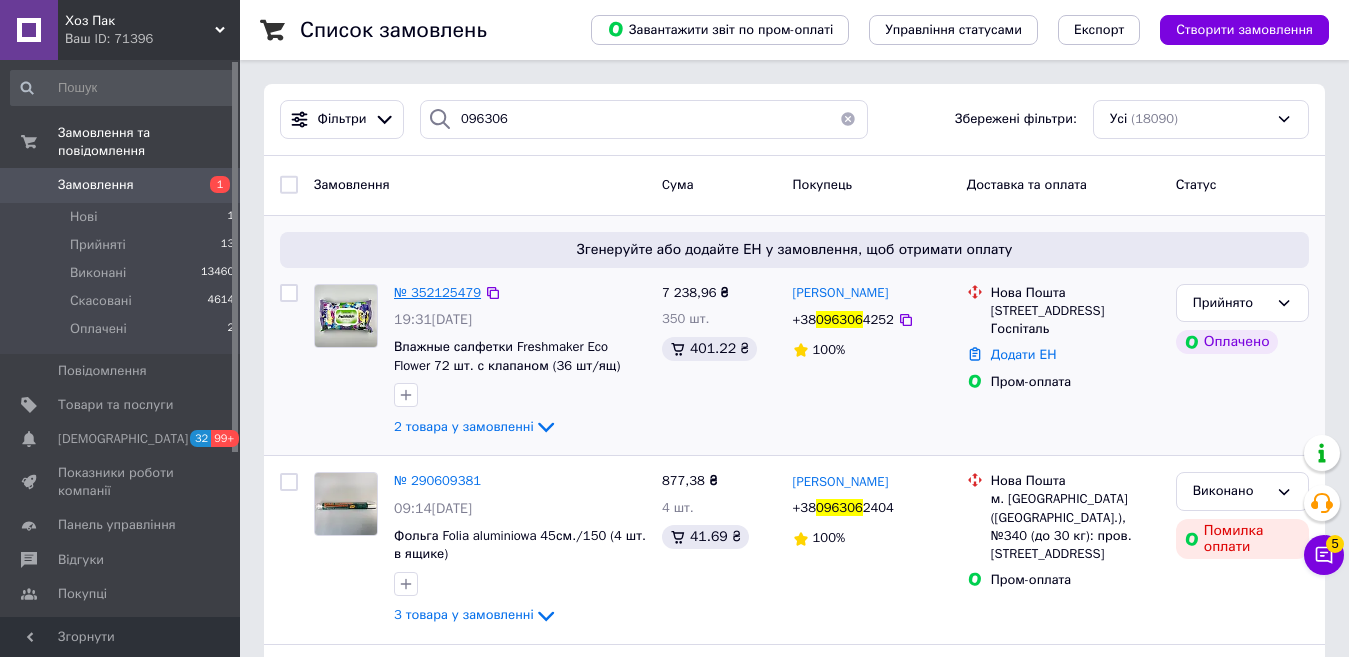 click on "№ 352125479" at bounding box center [437, 292] 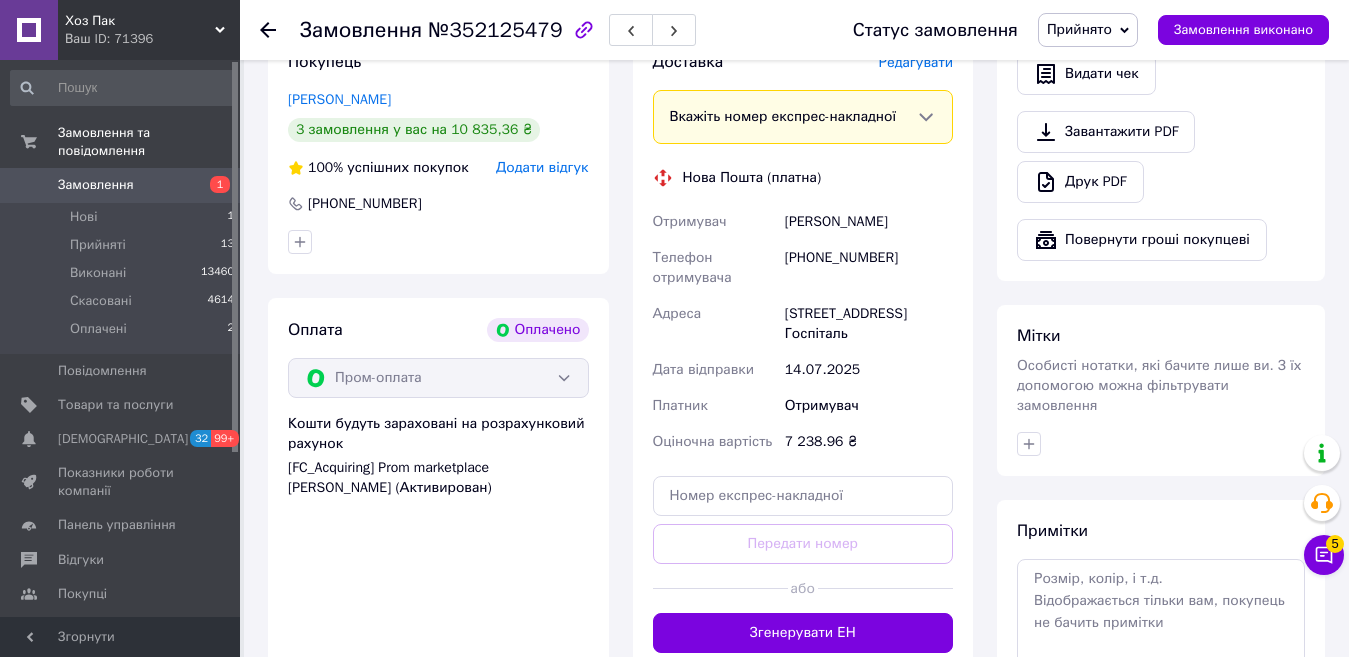 scroll, scrollTop: 900, scrollLeft: 0, axis: vertical 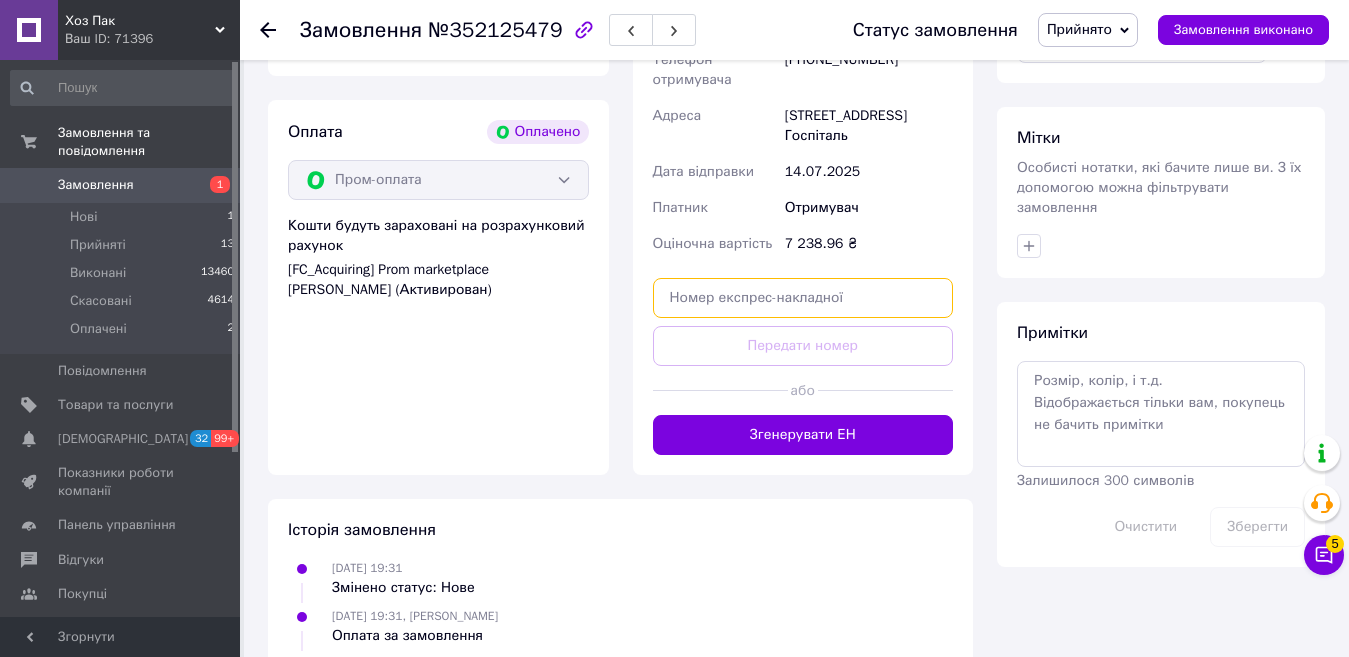 click at bounding box center (803, 298) 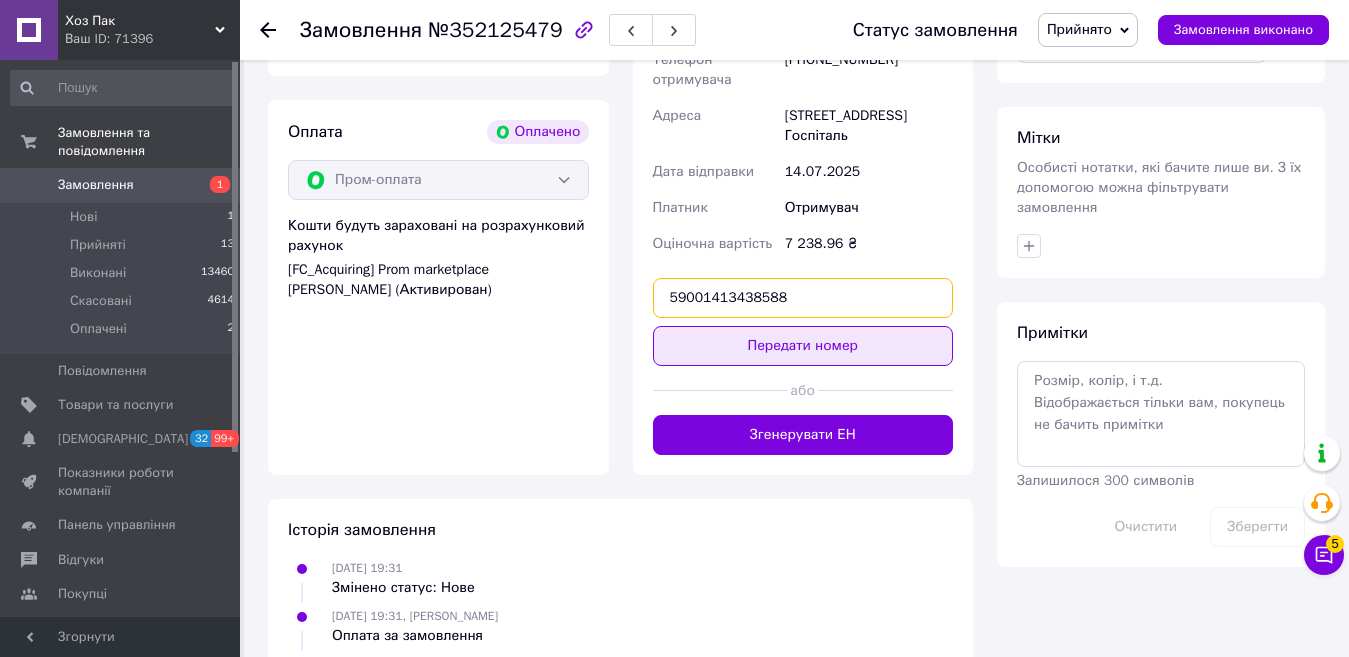 type on "59001413438588" 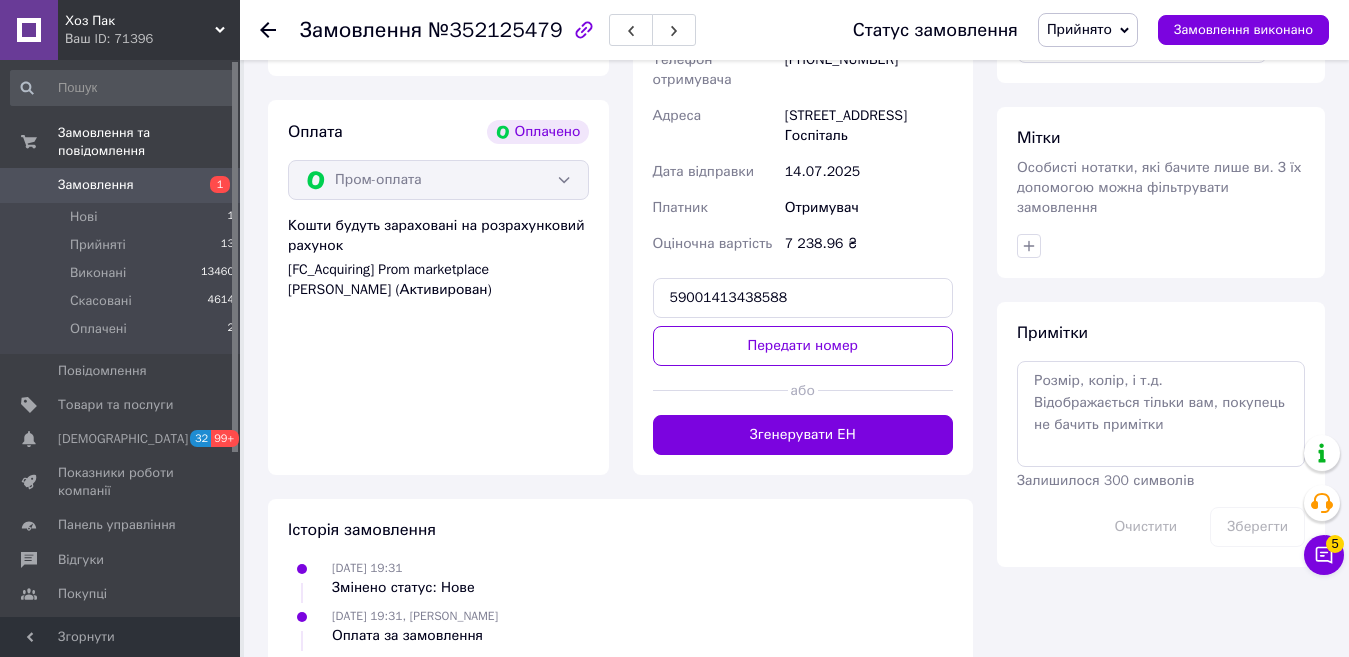 click on "Передати номер" at bounding box center [803, 346] 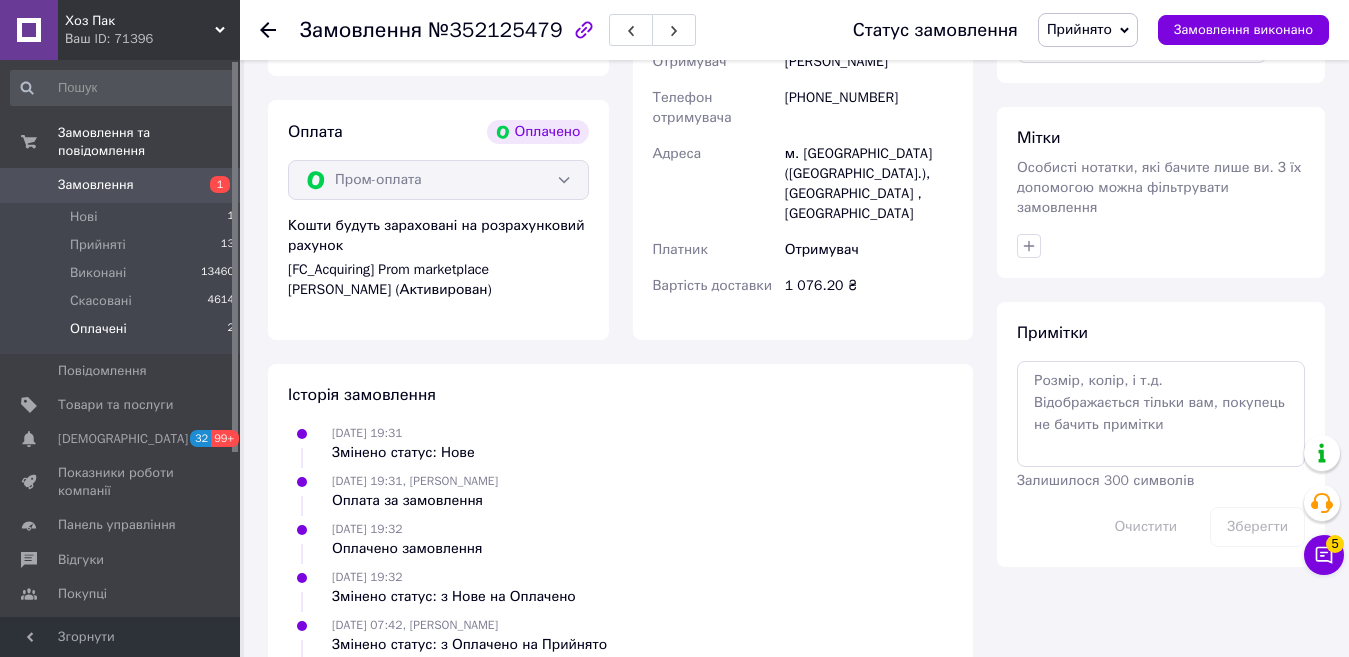 click on "Оплачені 2" at bounding box center [123, 334] 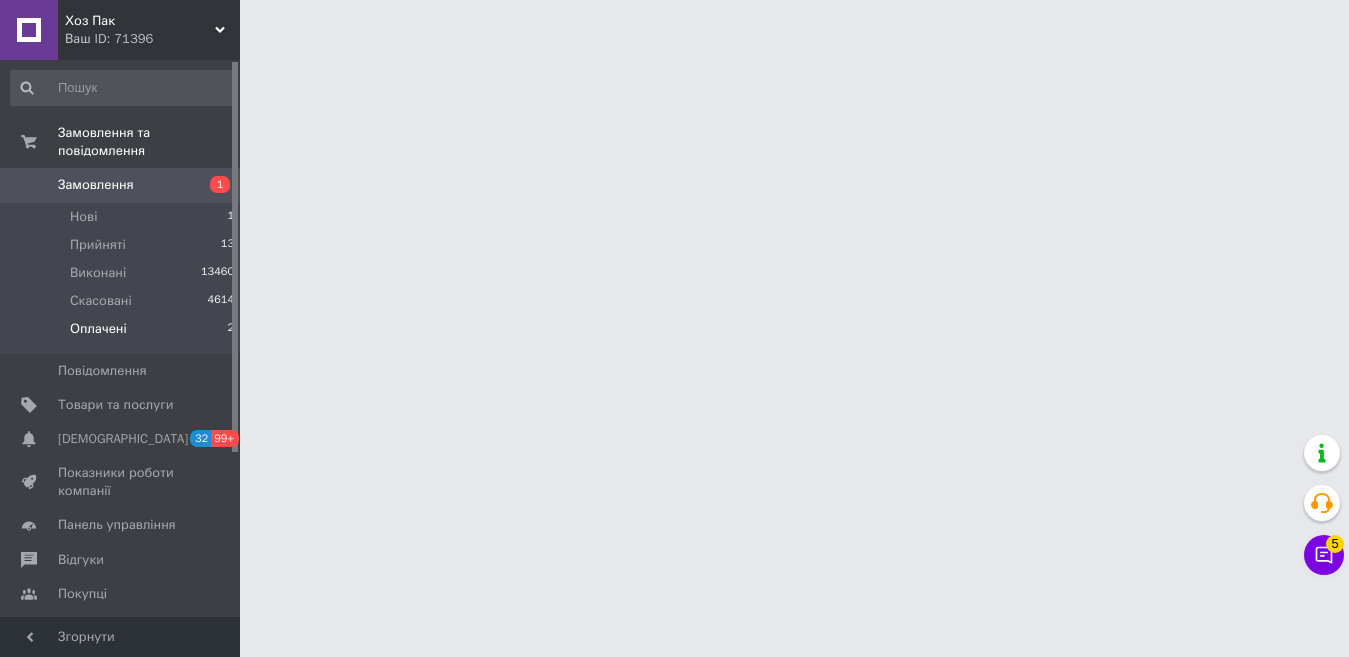 scroll, scrollTop: 0, scrollLeft: 0, axis: both 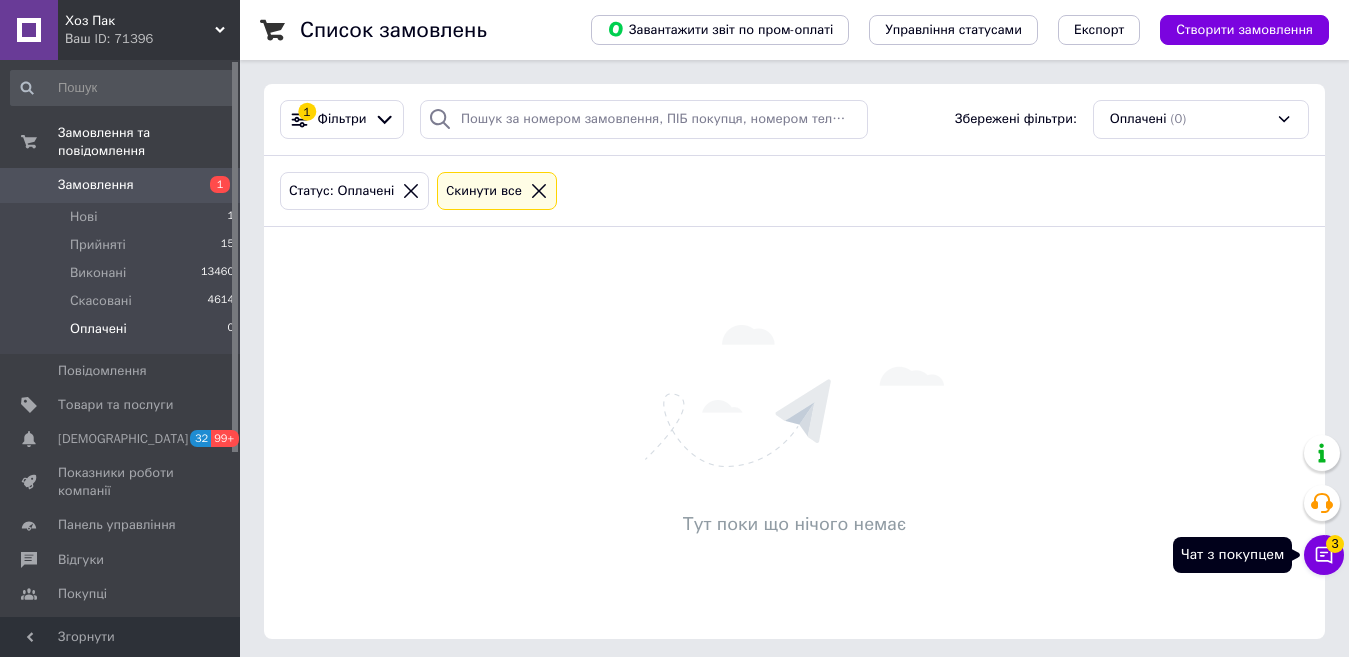 click on "Чат з покупцем 3" at bounding box center (1324, 555) 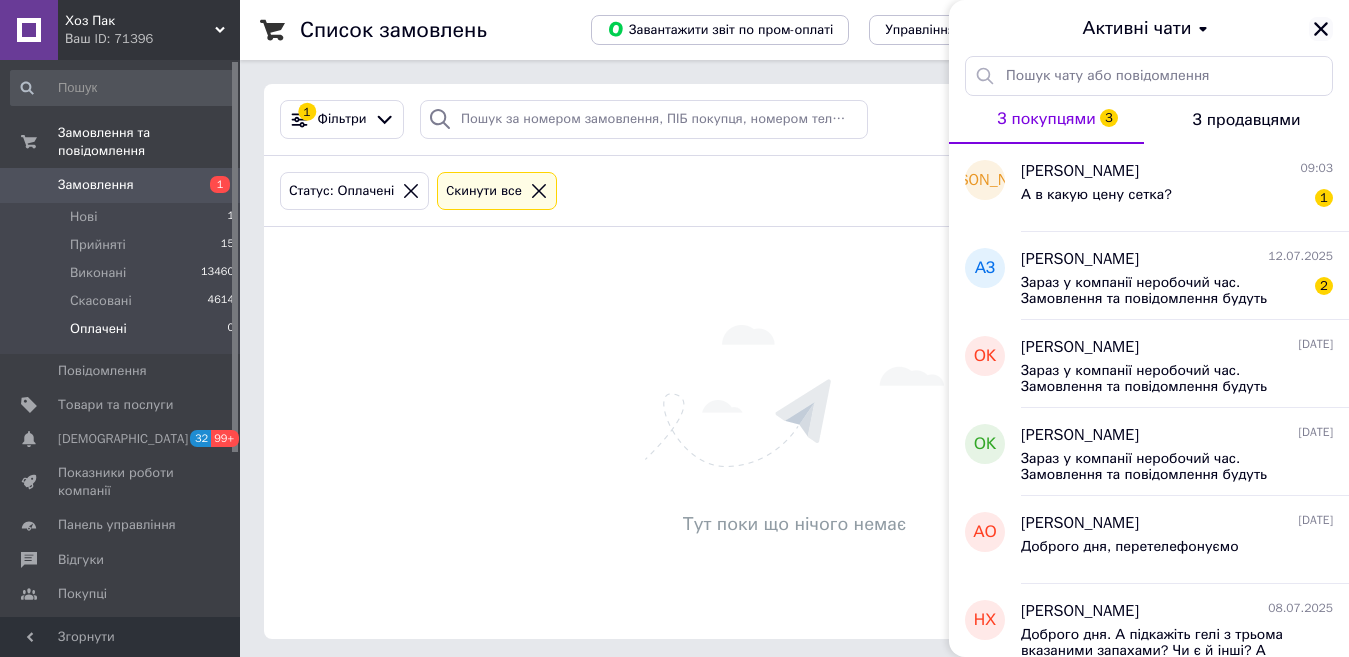 click 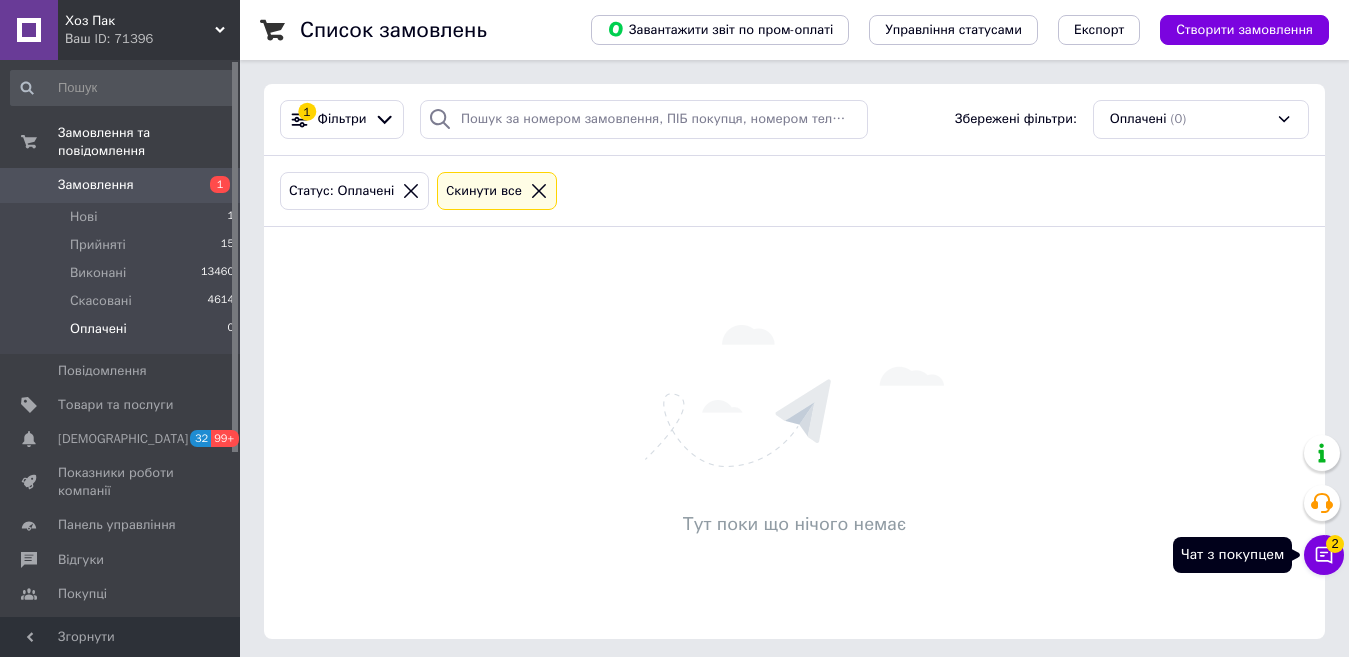 click on "Чат з покупцем 2" at bounding box center [1324, 555] 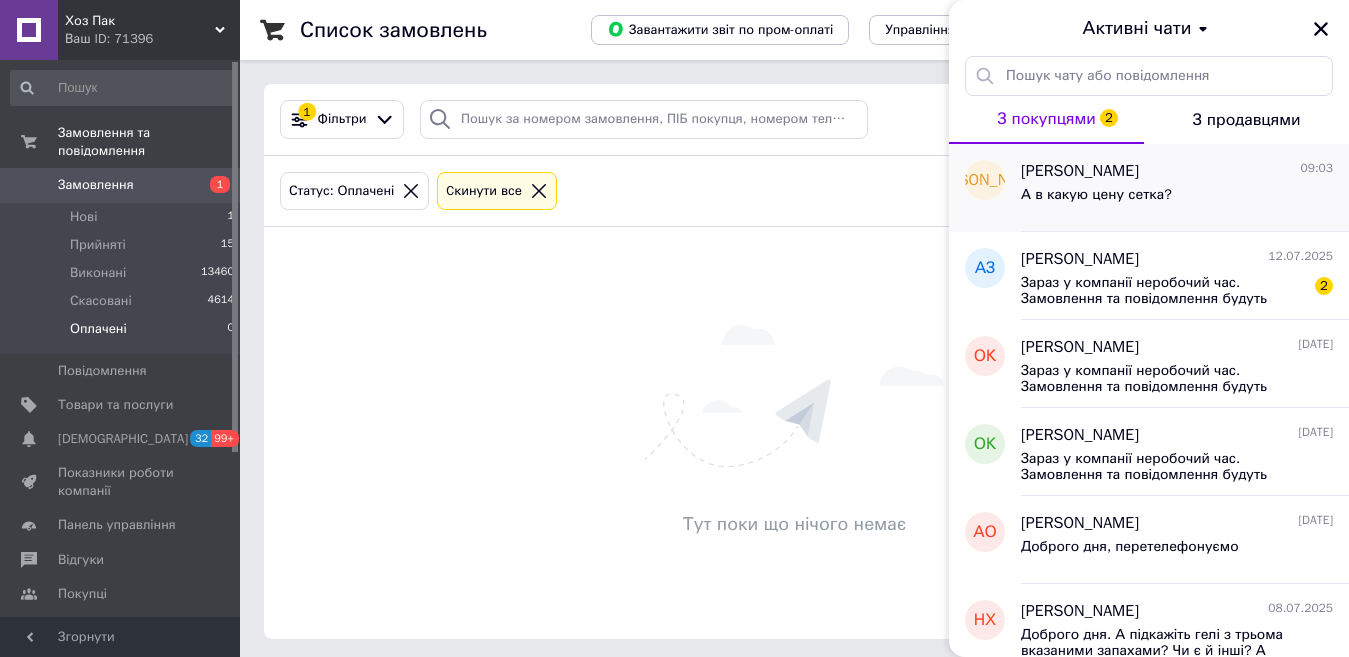 click on "[PERSON_NAME] 09:03 А в какую цену сетка?" at bounding box center [1185, 188] 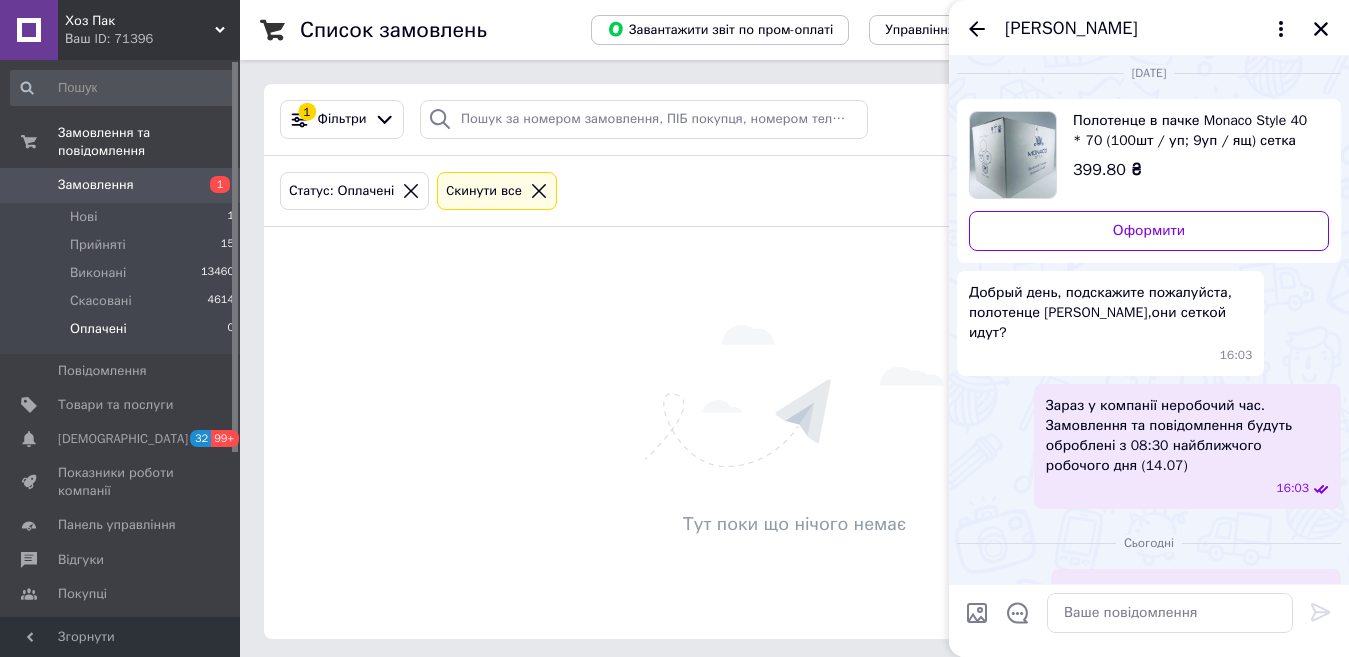 scroll, scrollTop: 0, scrollLeft: 0, axis: both 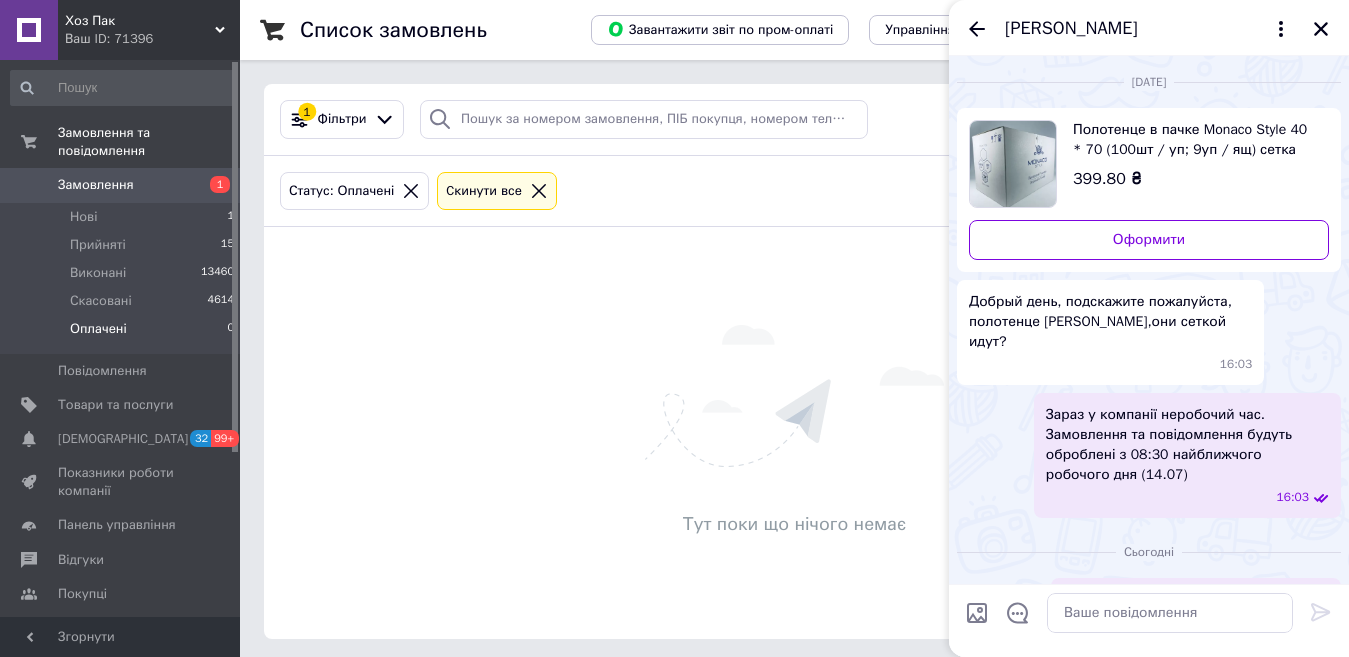 click on "399.80 ₴" at bounding box center [1193, 179] 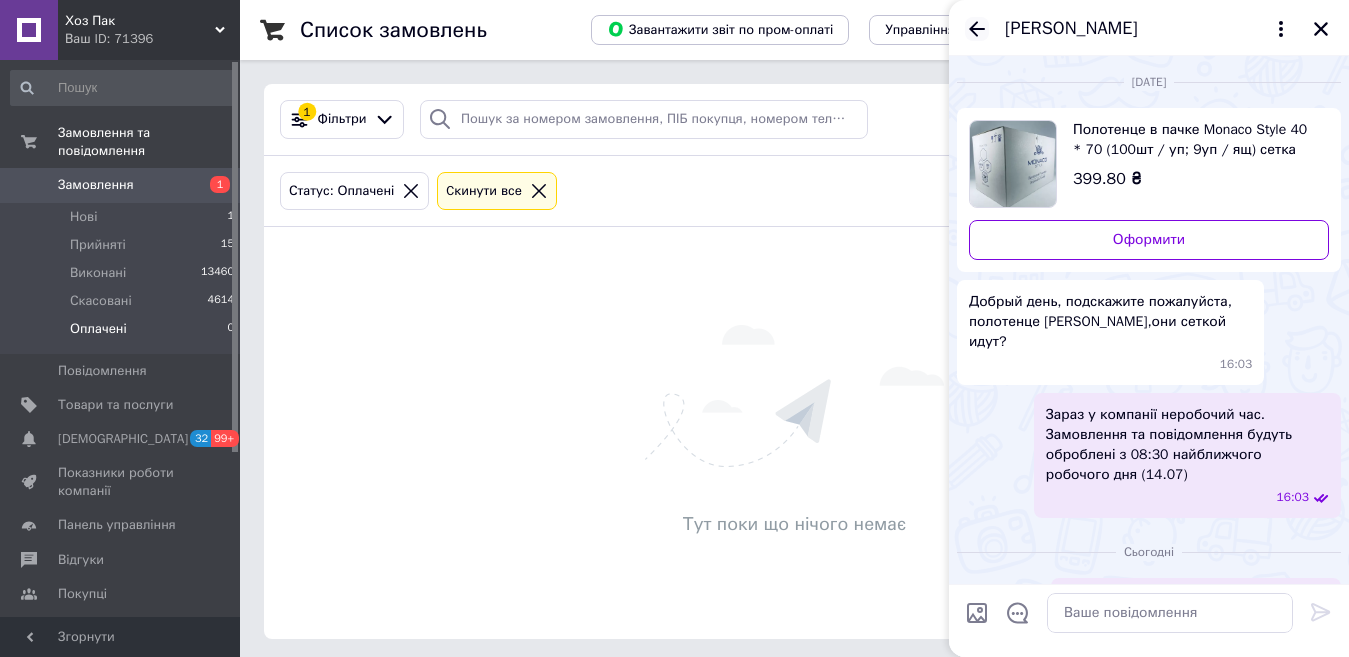 click 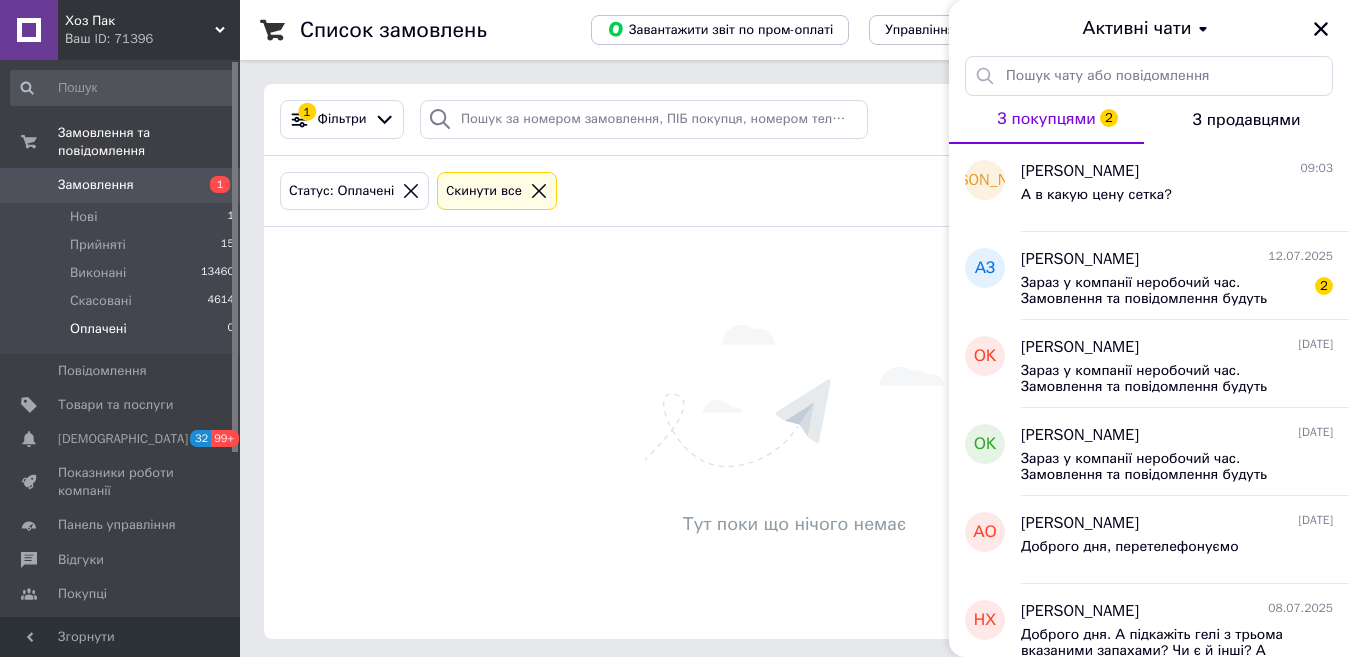click at bounding box center (1321, 29) 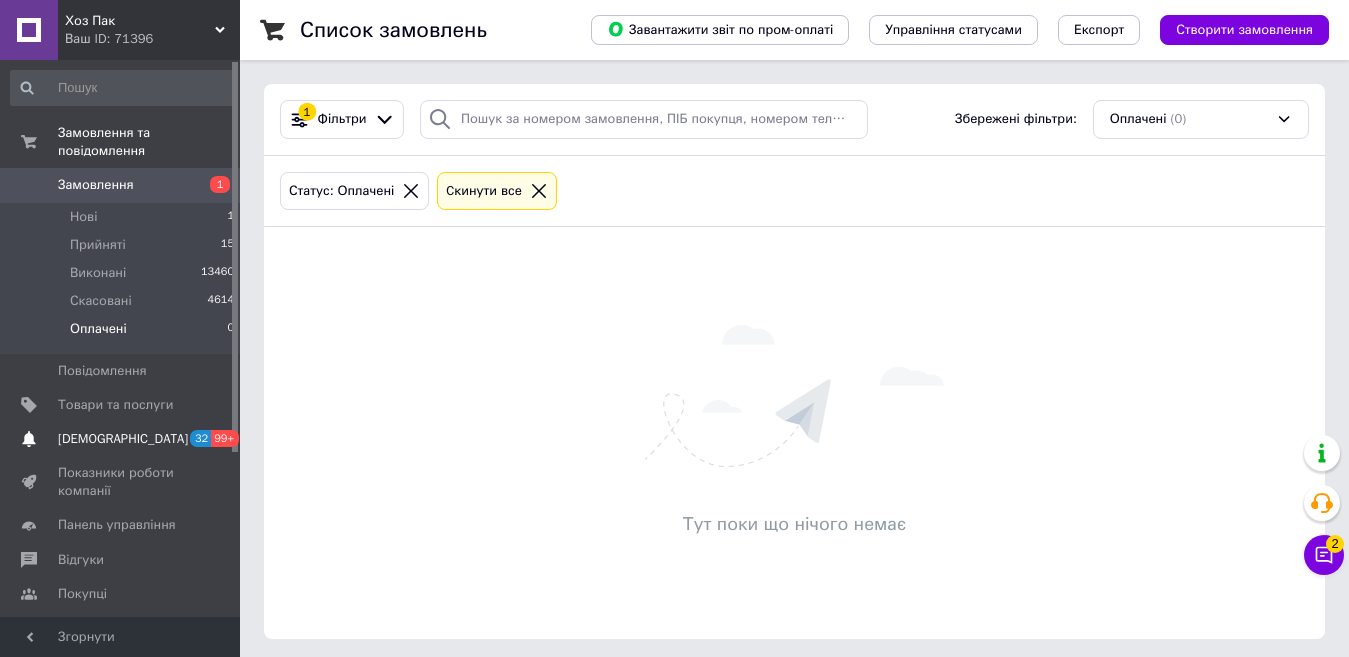 click on "[DEMOGRAPHIC_DATA]" at bounding box center (123, 439) 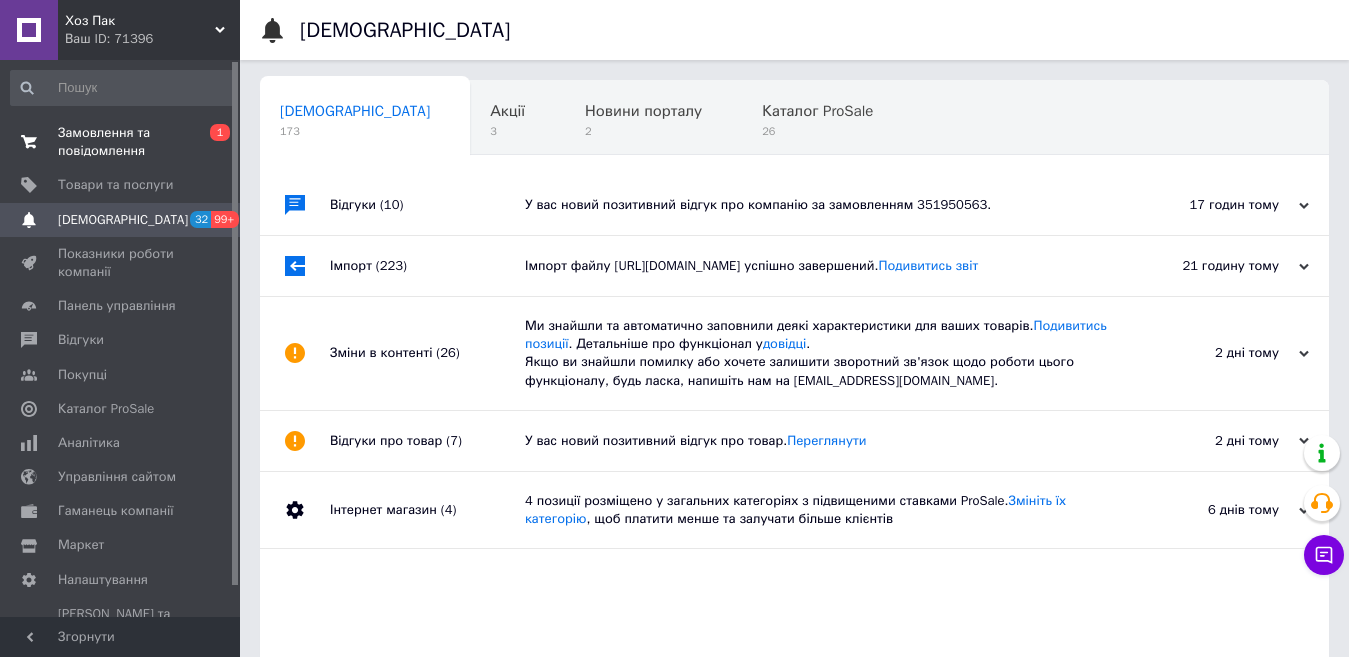 click on "Замовлення та повідомлення" at bounding box center (121, 142) 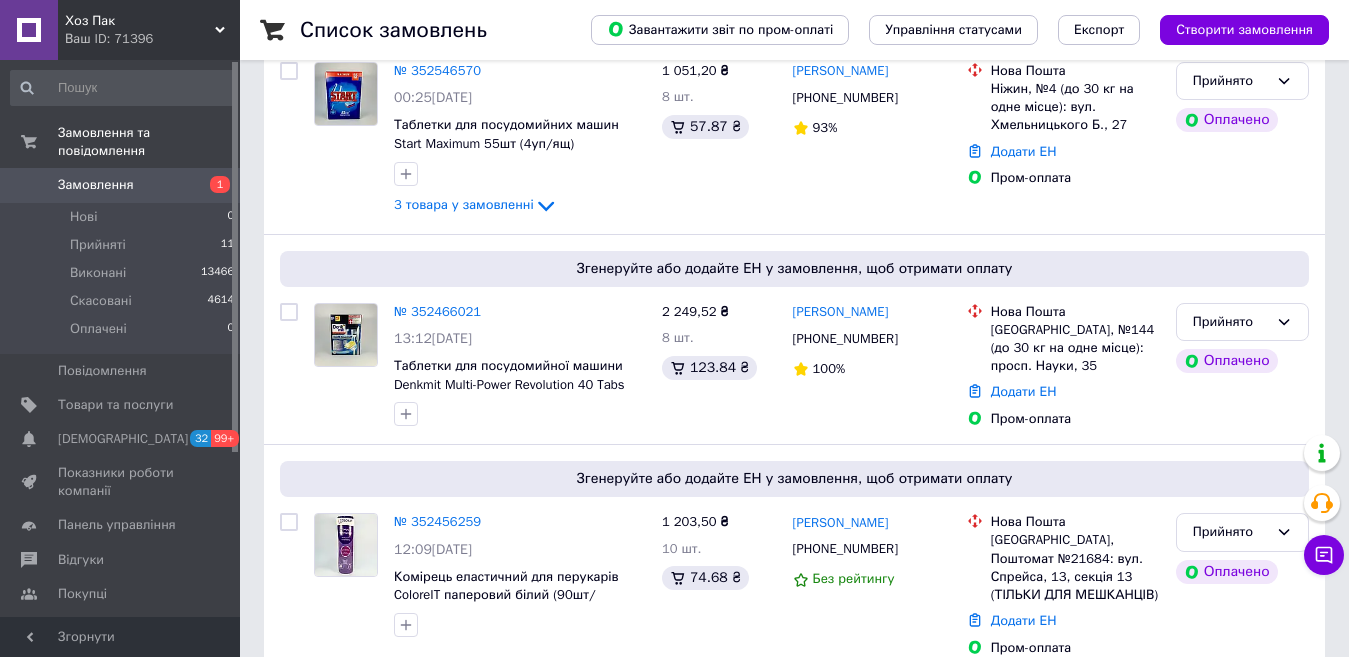 scroll, scrollTop: 400, scrollLeft: 0, axis: vertical 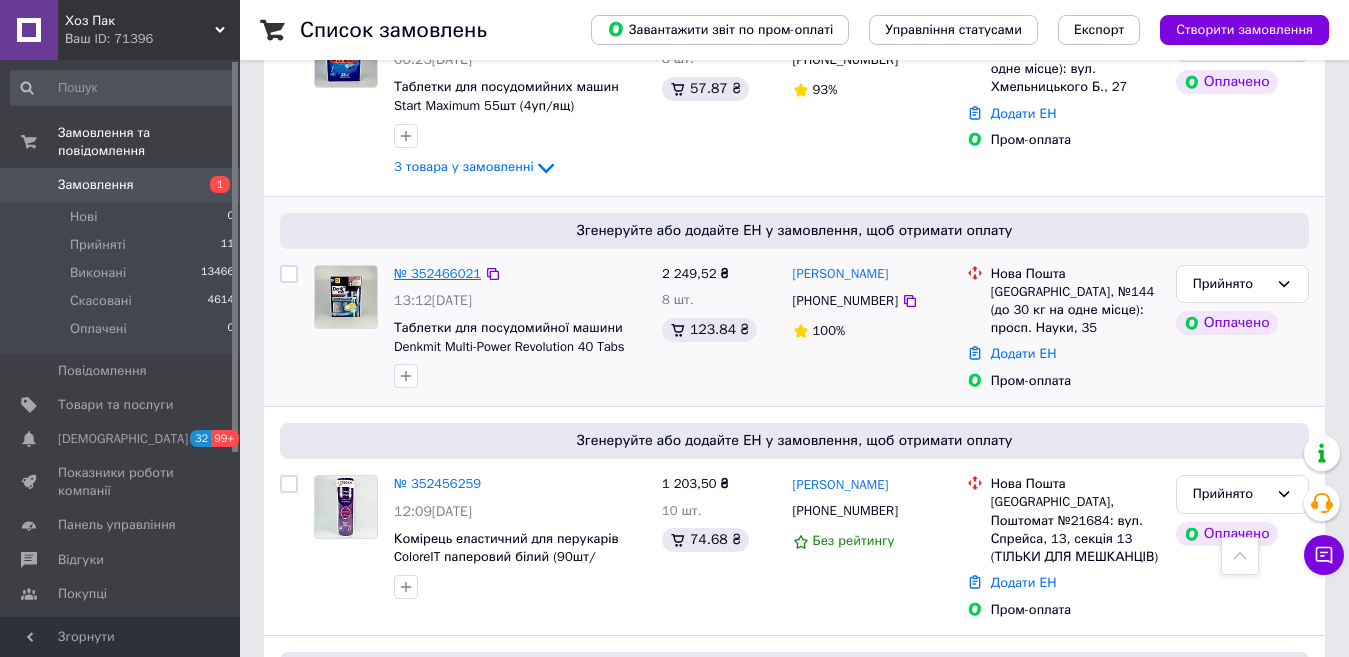 click on "№ 352466021" at bounding box center (437, 273) 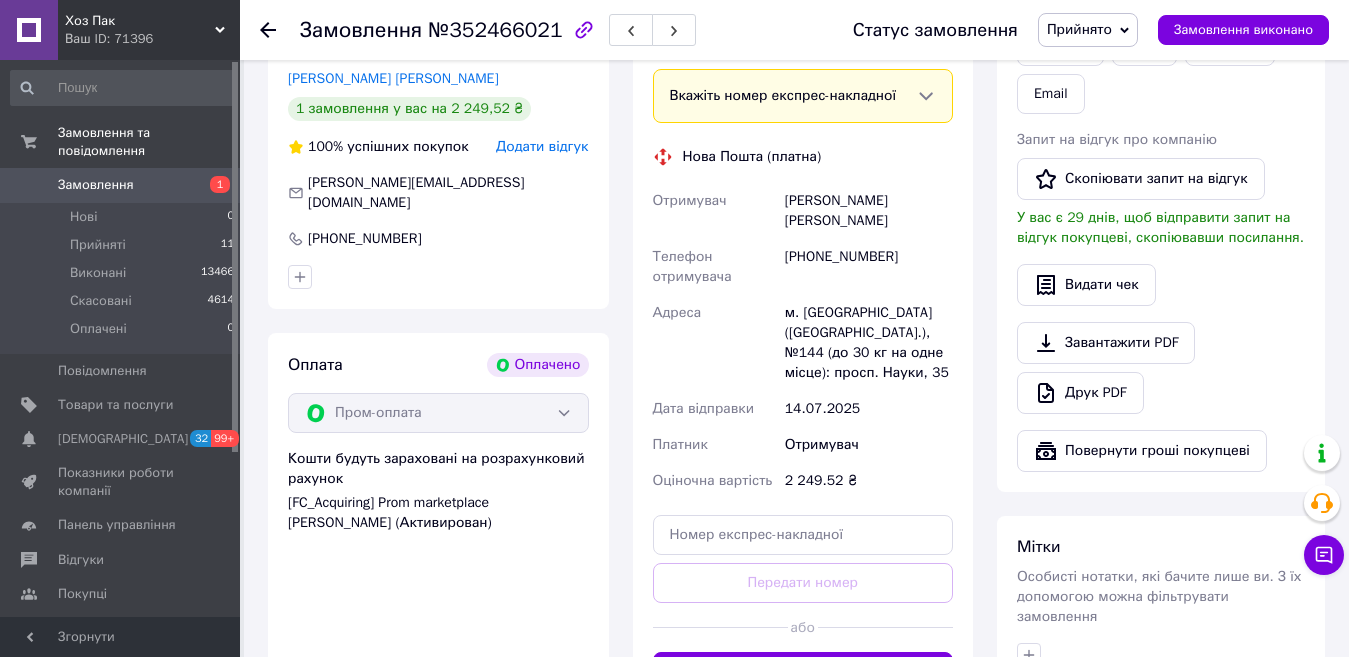 scroll, scrollTop: 493, scrollLeft: 0, axis: vertical 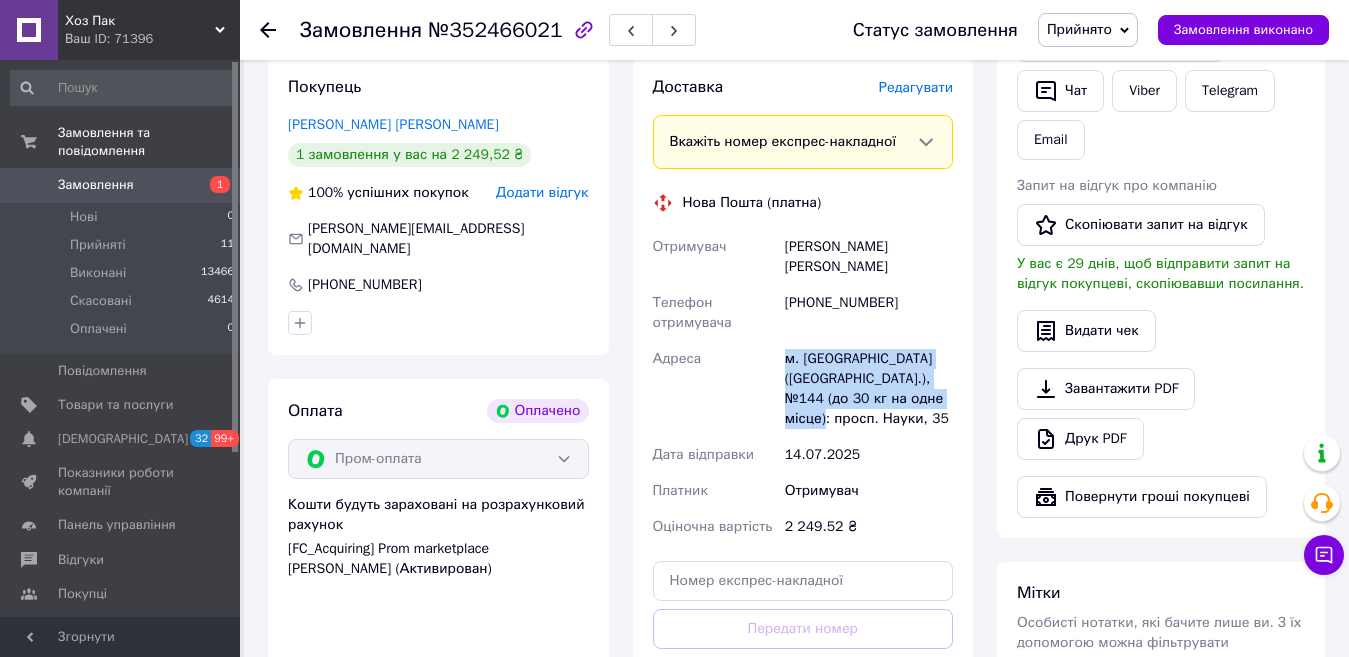 drag, startPoint x: 947, startPoint y: 359, endPoint x: 762, endPoint y: 319, distance: 189.27493 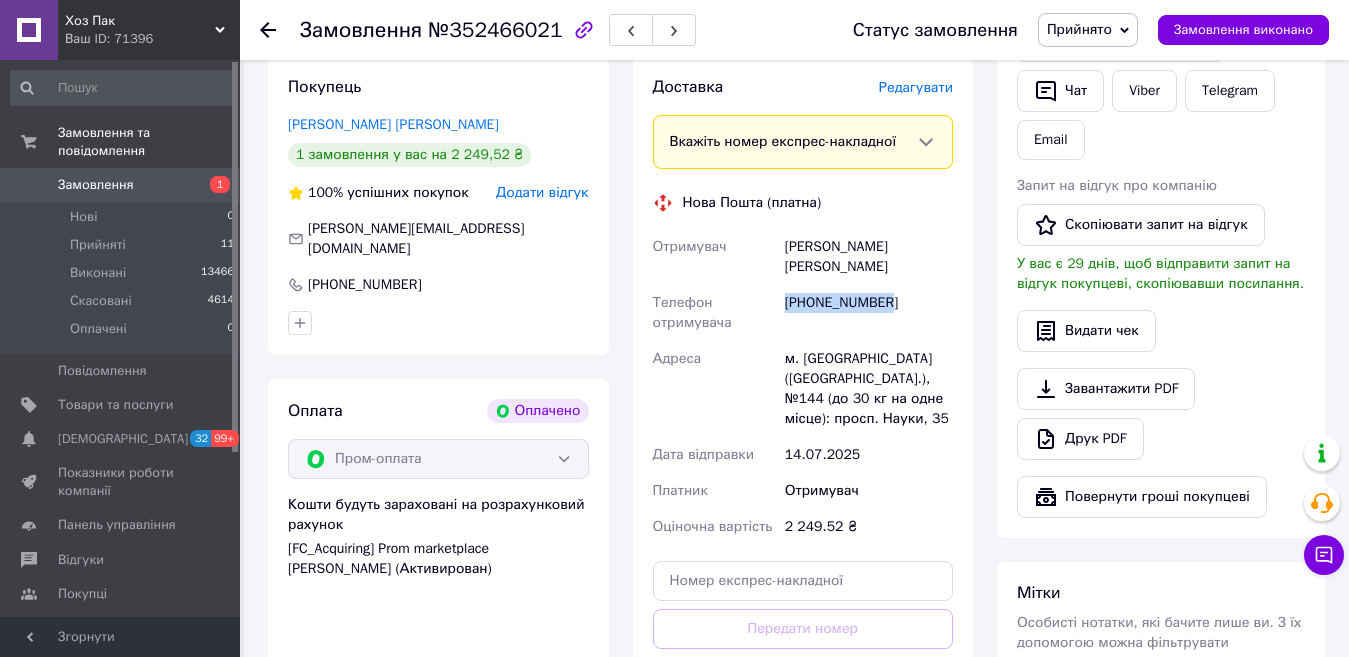 drag, startPoint x: 889, startPoint y: 260, endPoint x: 782, endPoint y: 263, distance: 107.042046 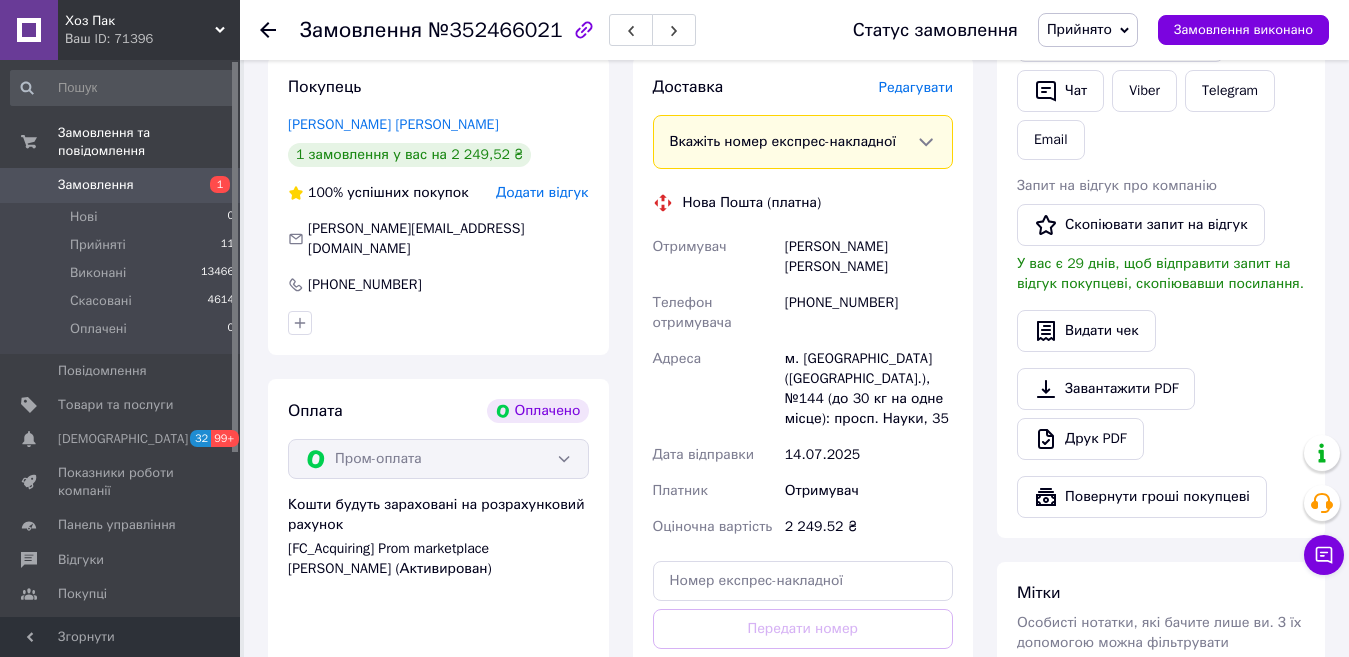 click 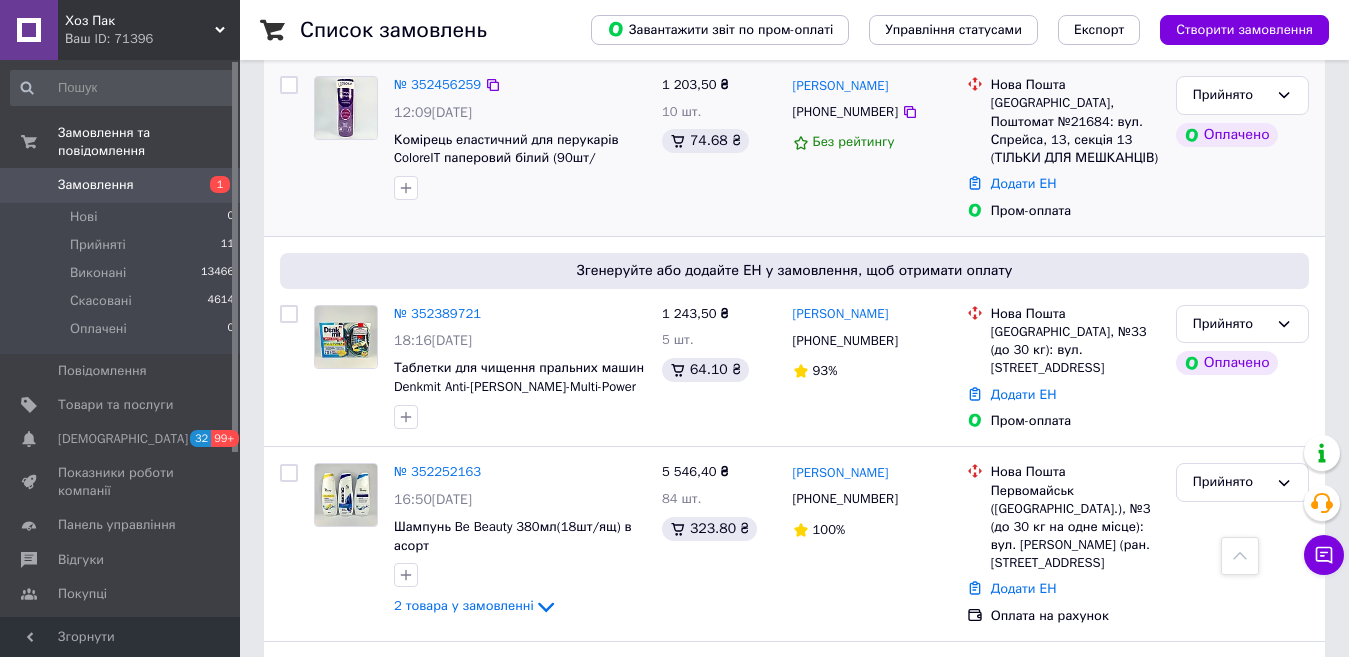 scroll, scrollTop: 800, scrollLeft: 0, axis: vertical 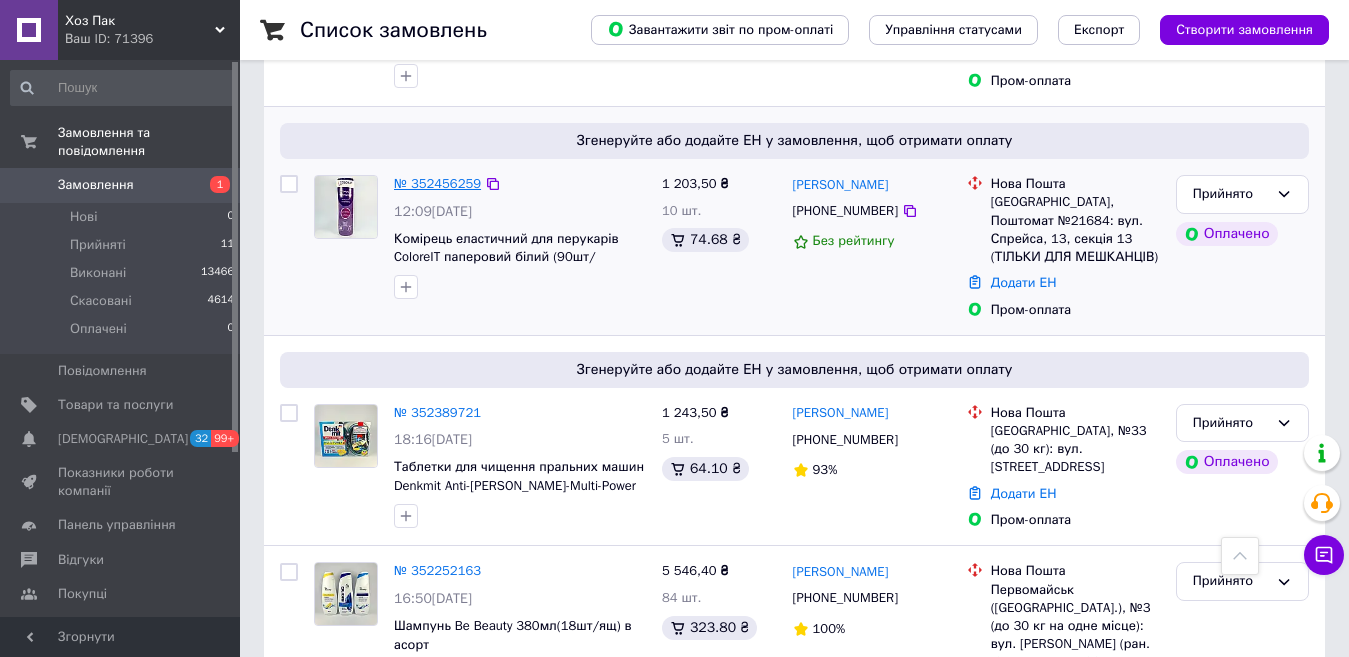 click on "№ 352456259" at bounding box center (437, 183) 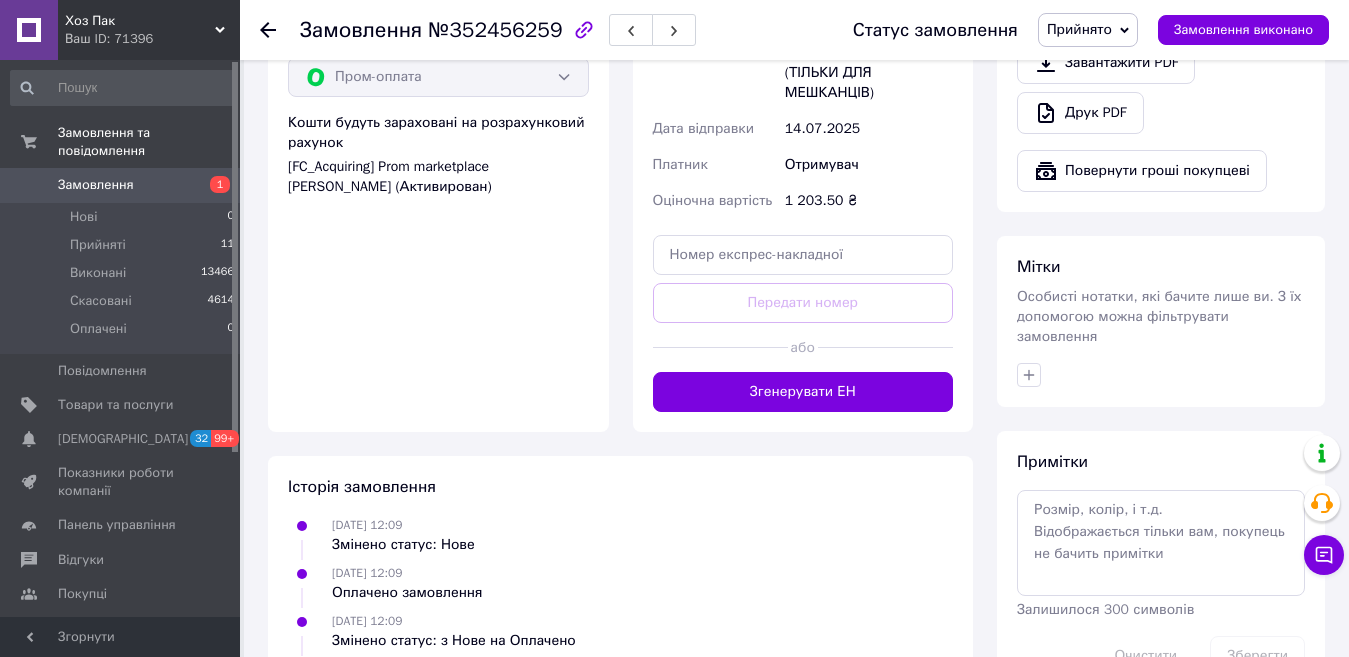 scroll, scrollTop: 837, scrollLeft: 0, axis: vertical 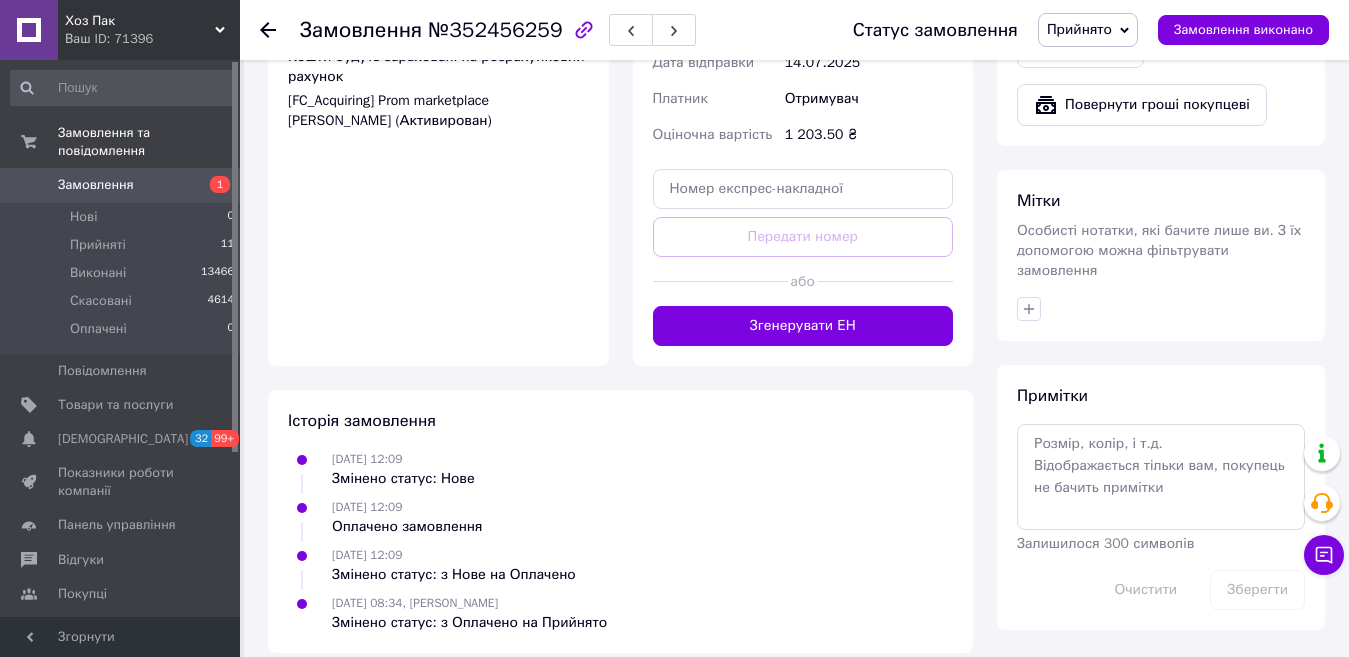 click 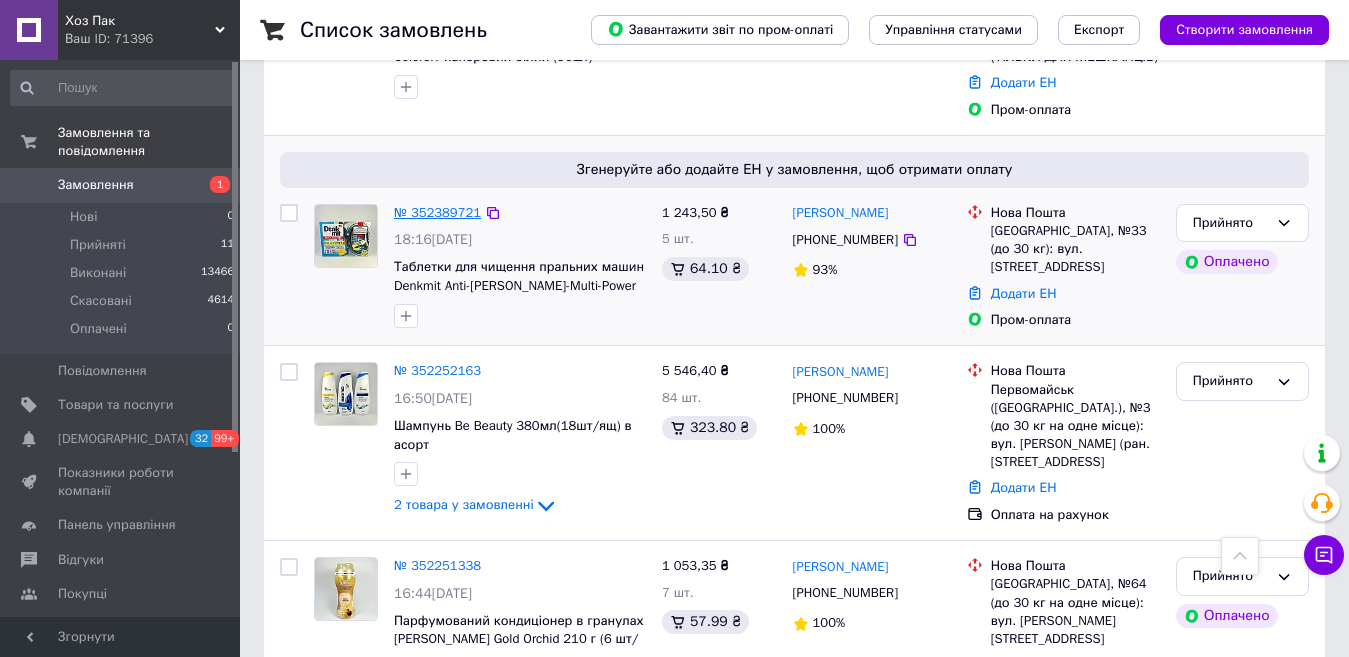 click on "№ 352389721" at bounding box center [437, 212] 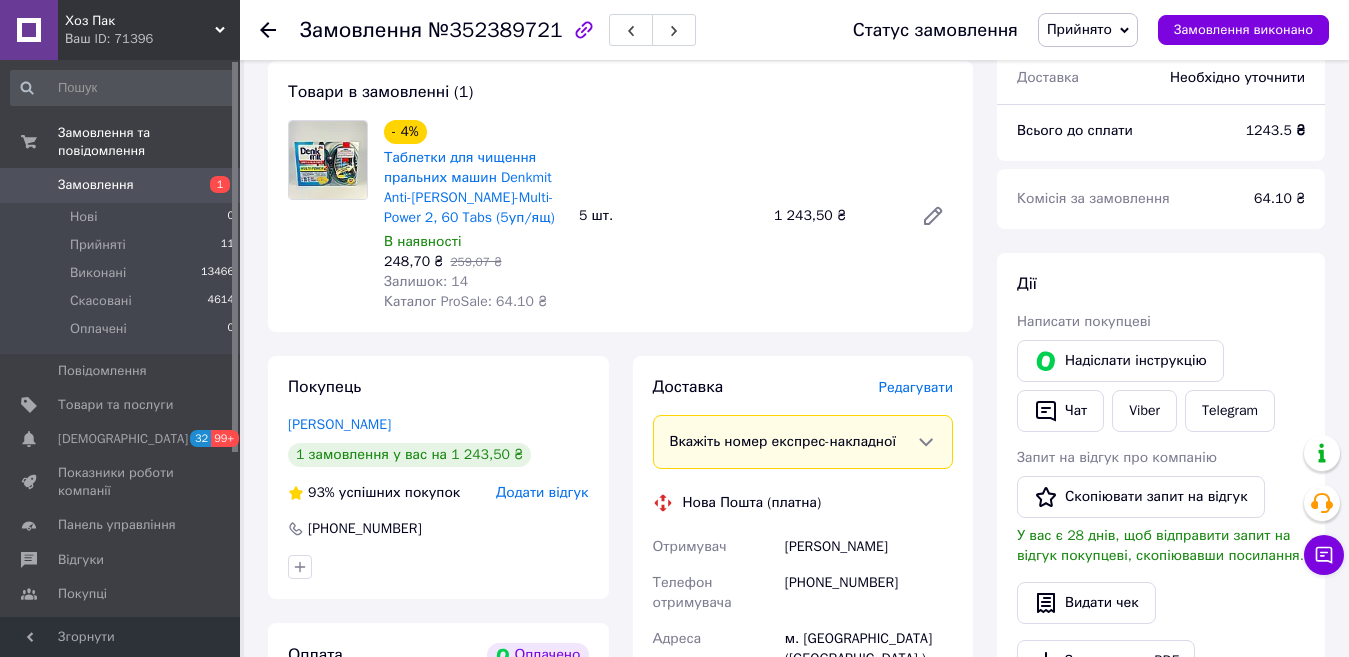scroll, scrollTop: 573, scrollLeft: 0, axis: vertical 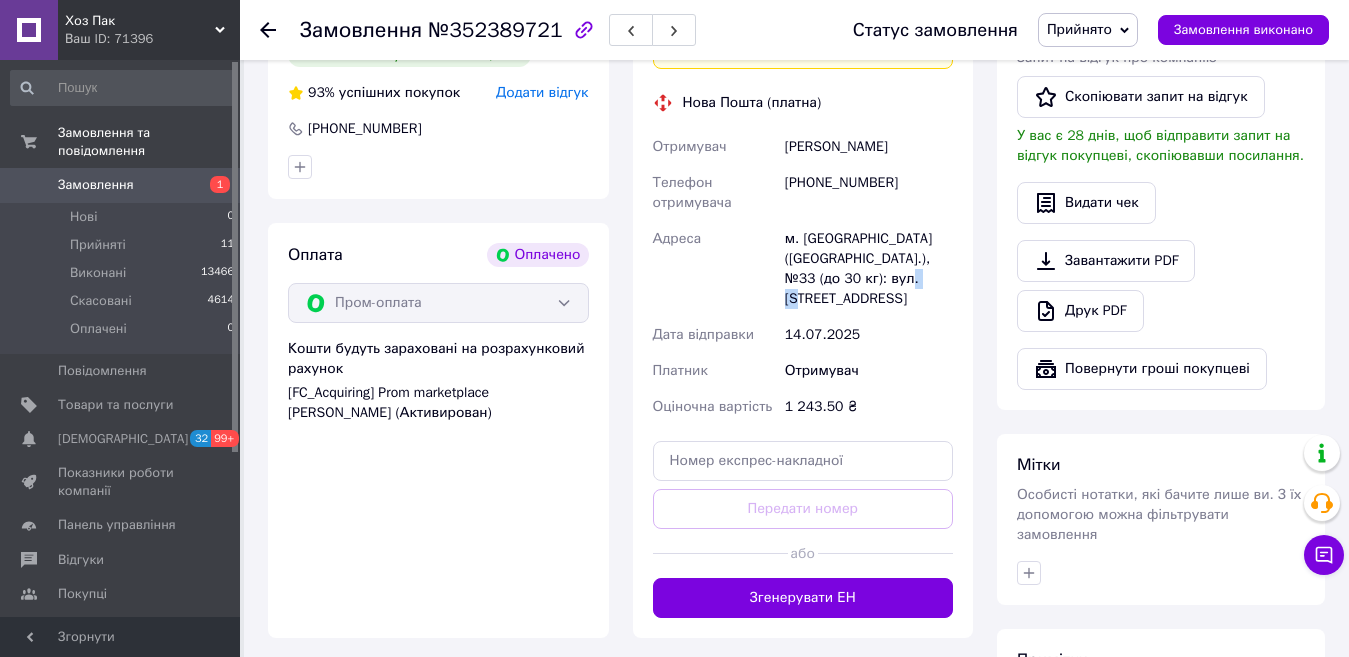 drag, startPoint x: 906, startPoint y: 285, endPoint x: 882, endPoint y: 274, distance: 26.400757 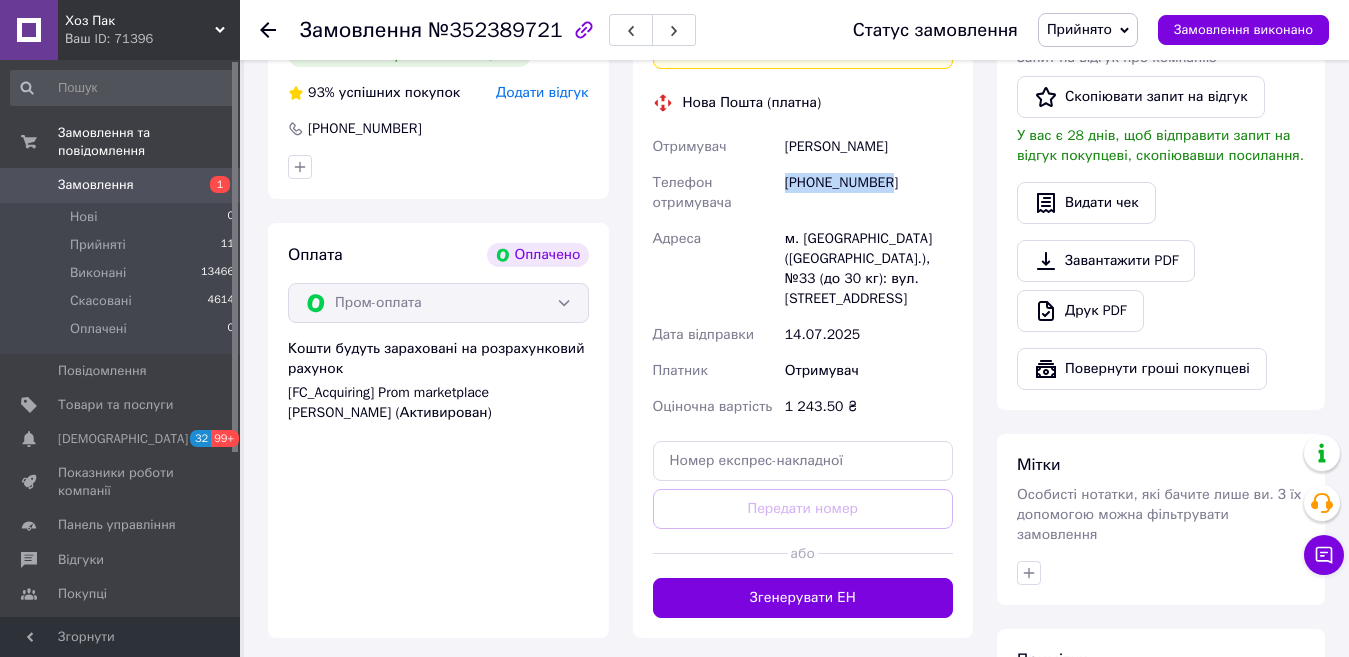 drag, startPoint x: 853, startPoint y: 181, endPoint x: 787, endPoint y: 174, distance: 66.37017 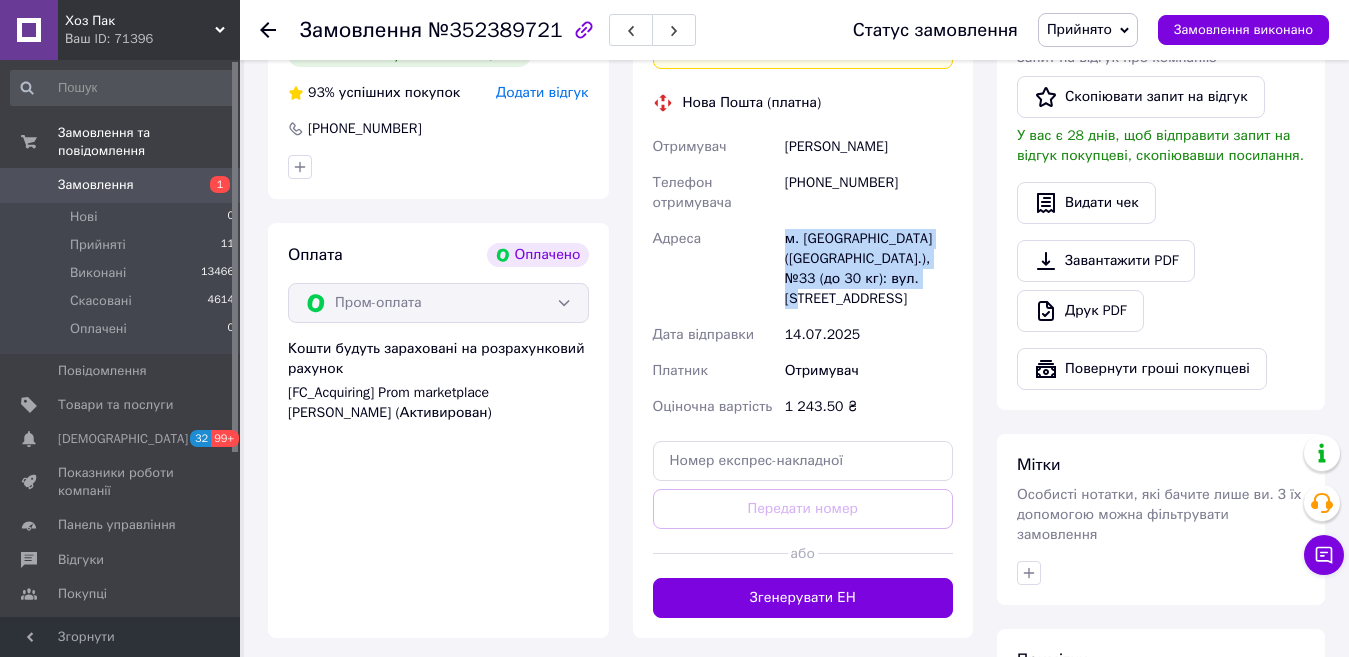 drag, startPoint x: 917, startPoint y: 283, endPoint x: 778, endPoint y: 241, distance: 145.20676 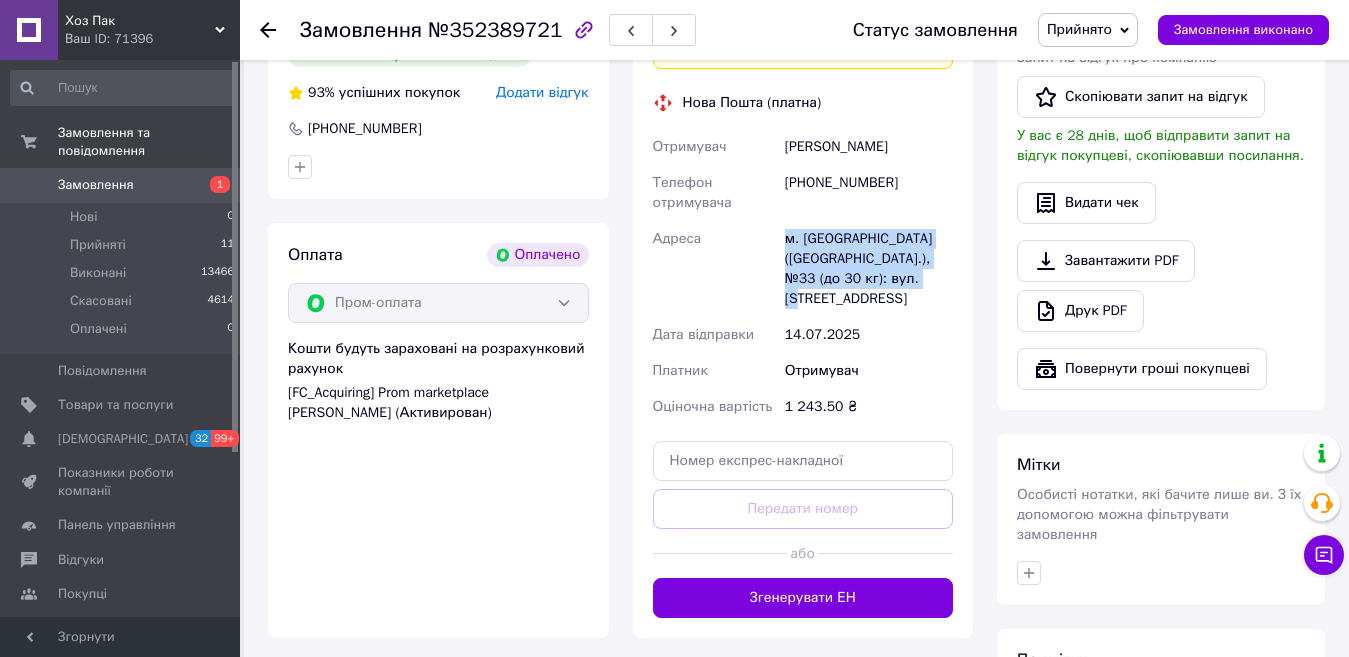 click on "Замовлення" at bounding box center (96, 185) 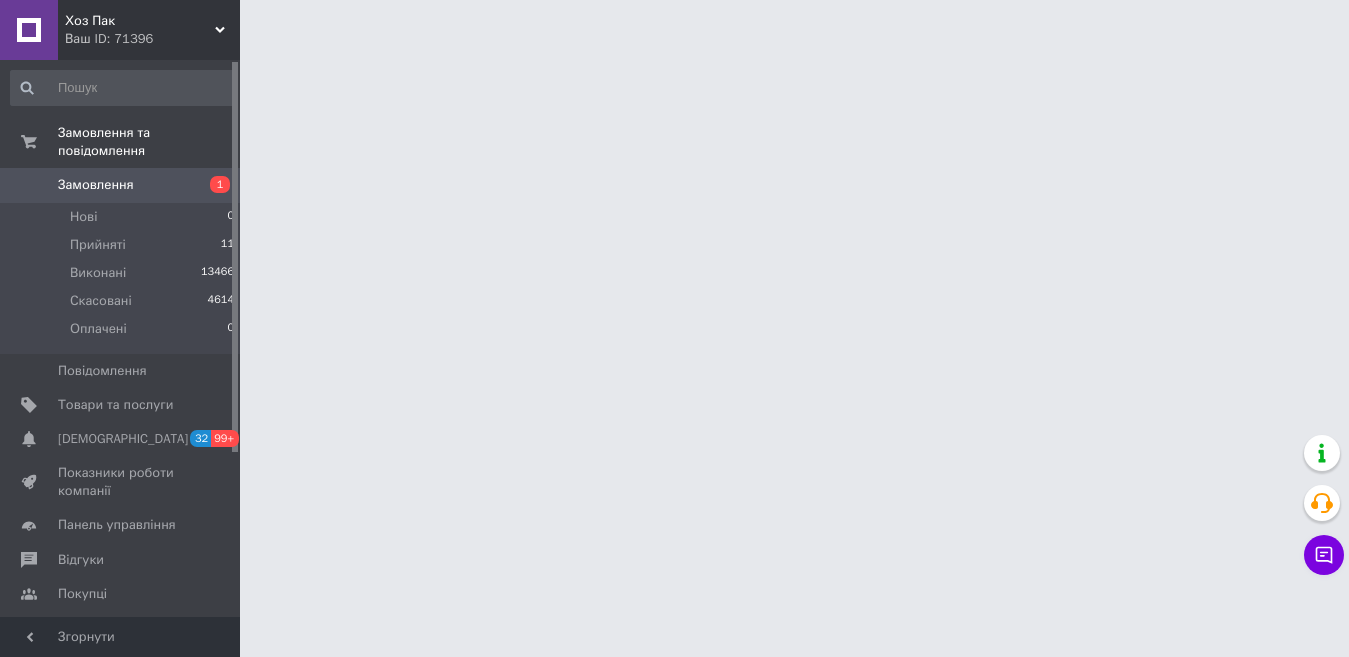 scroll, scrollTop: 0, scrollLeft: 0, axis: both 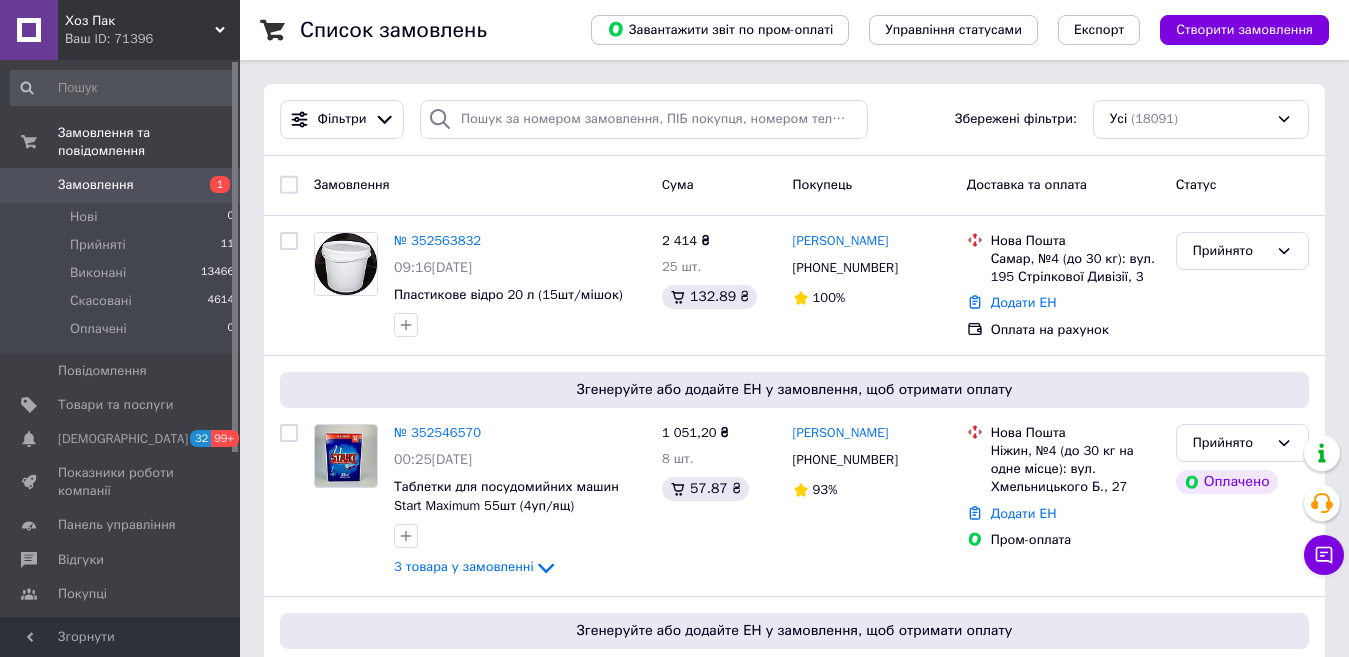 click on "Замовлення" at bounding box center (121, 185) 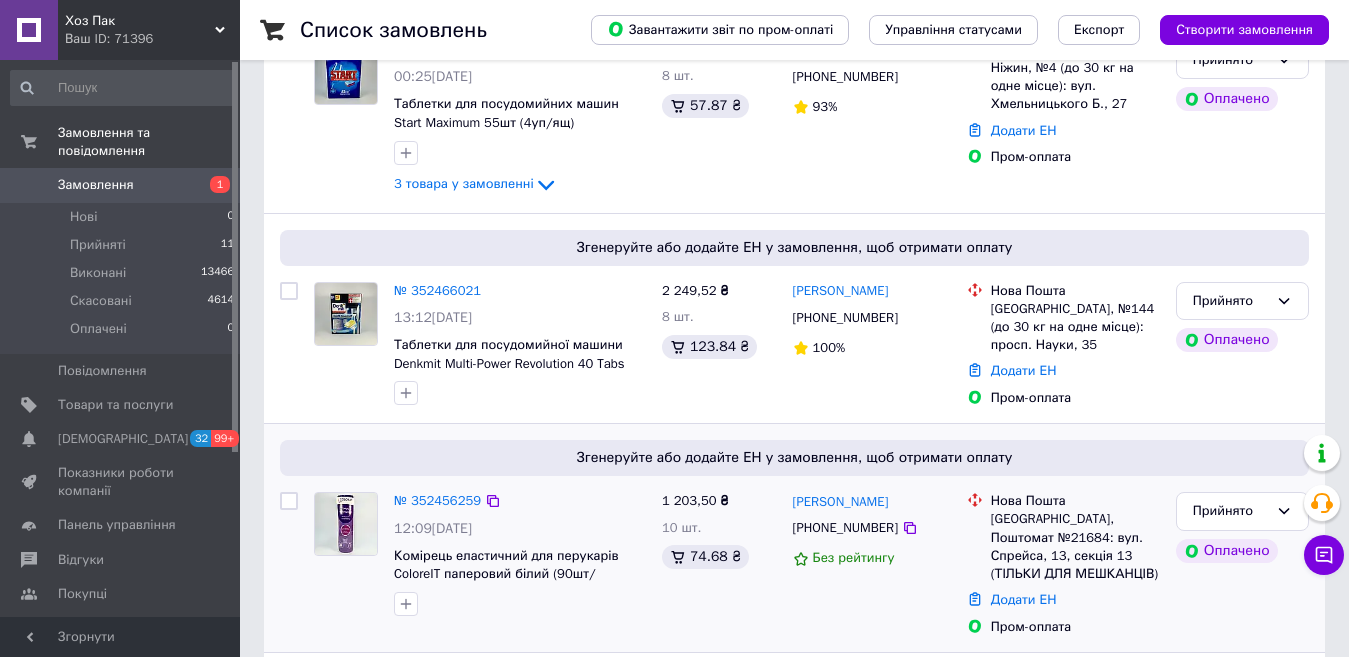 scroll, scrollTop: 400, scrollLeft: 0, axis: vertical 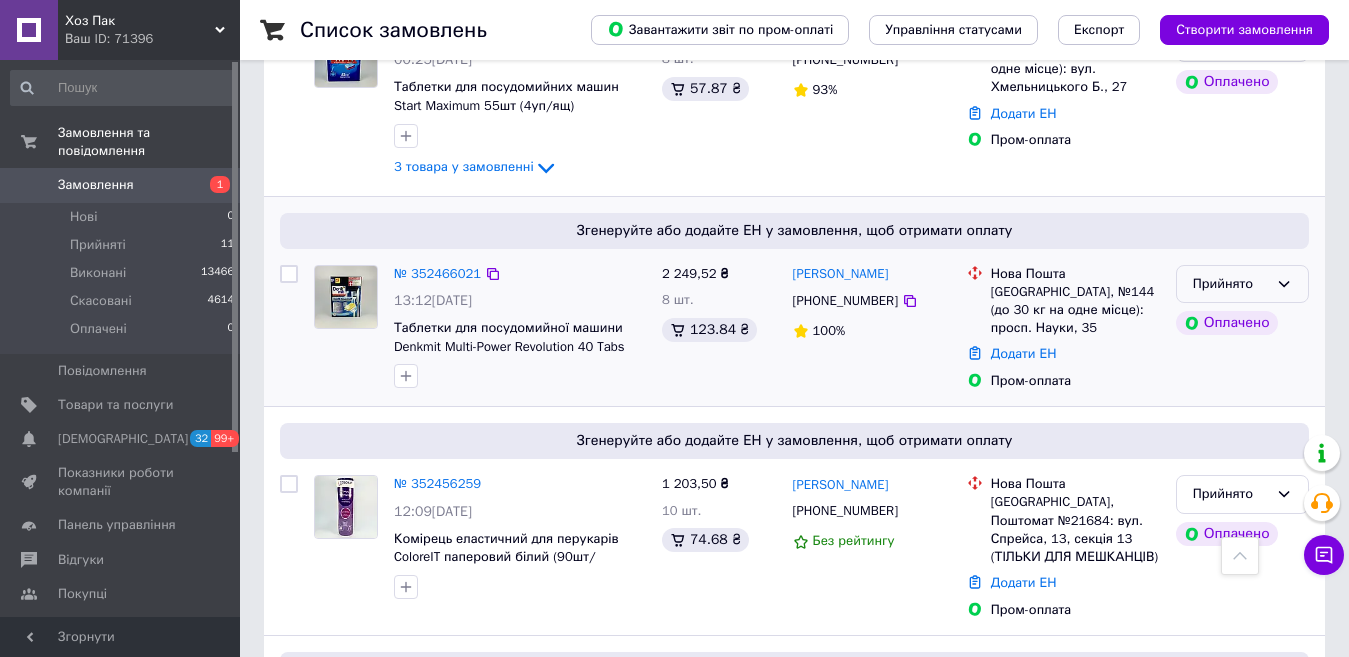 click on "Прийнято" at bounding box center [1230, 284] 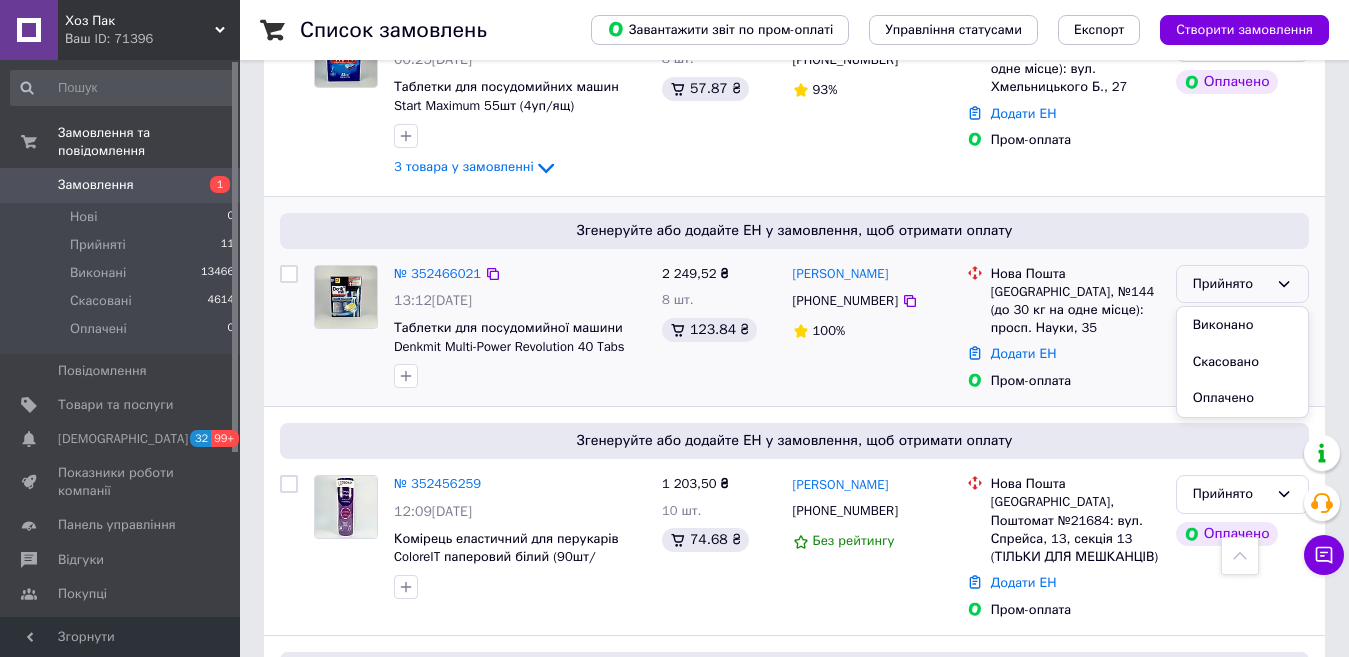 click on "Прийнято" at bounding box center [1230, 284] 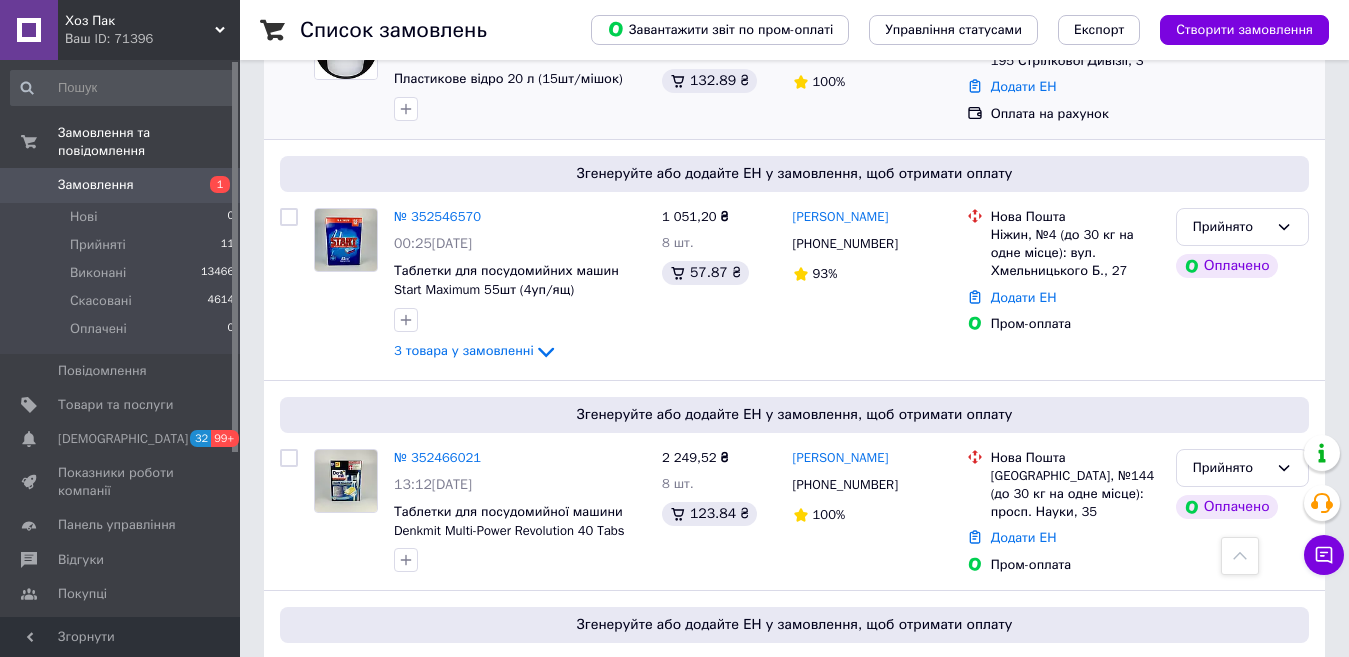 scroll, scrollTop: 0, scrollLeft: 0, axis: both 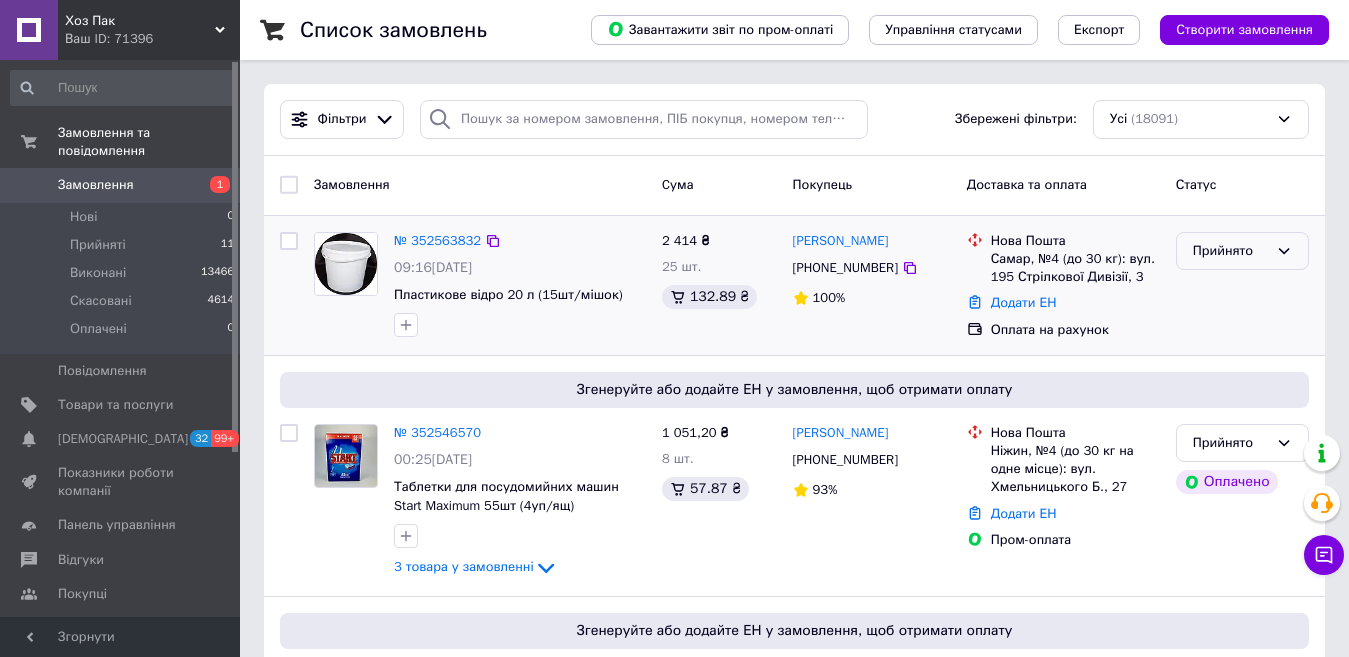 click on "Прийнято" at bounding box center (1230, 251) 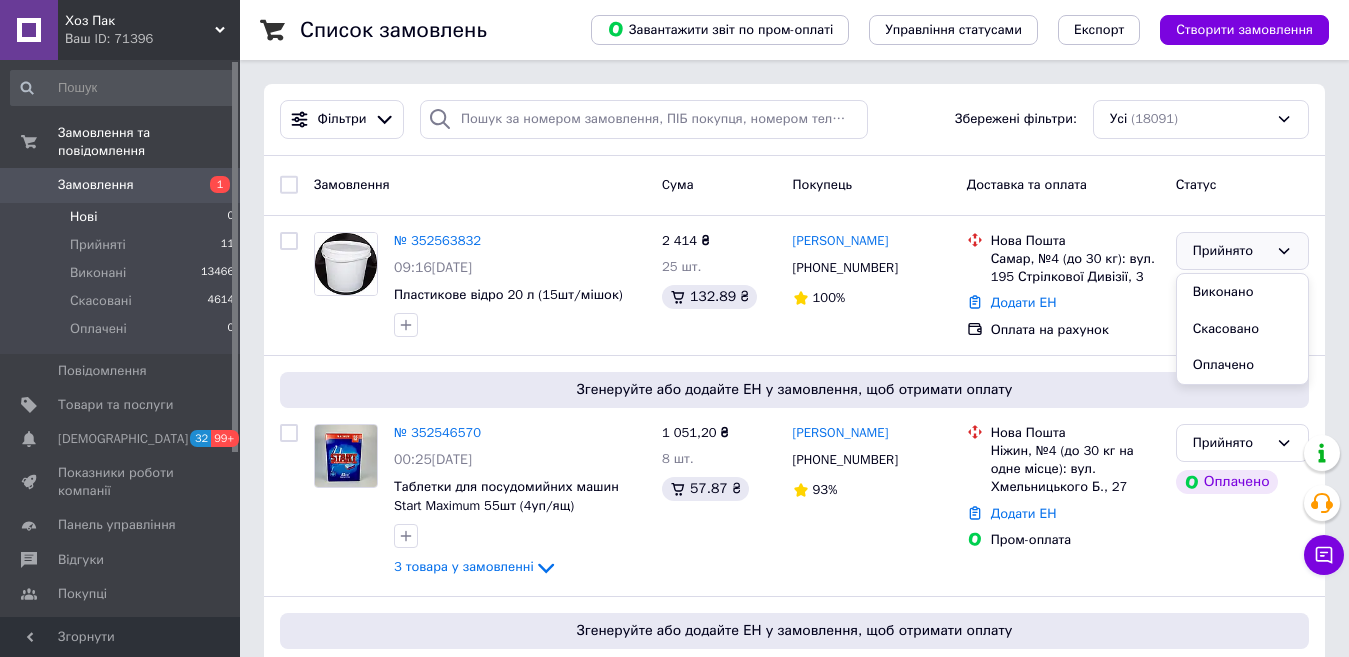 click on "Нові" at bounding box center [83, 217] 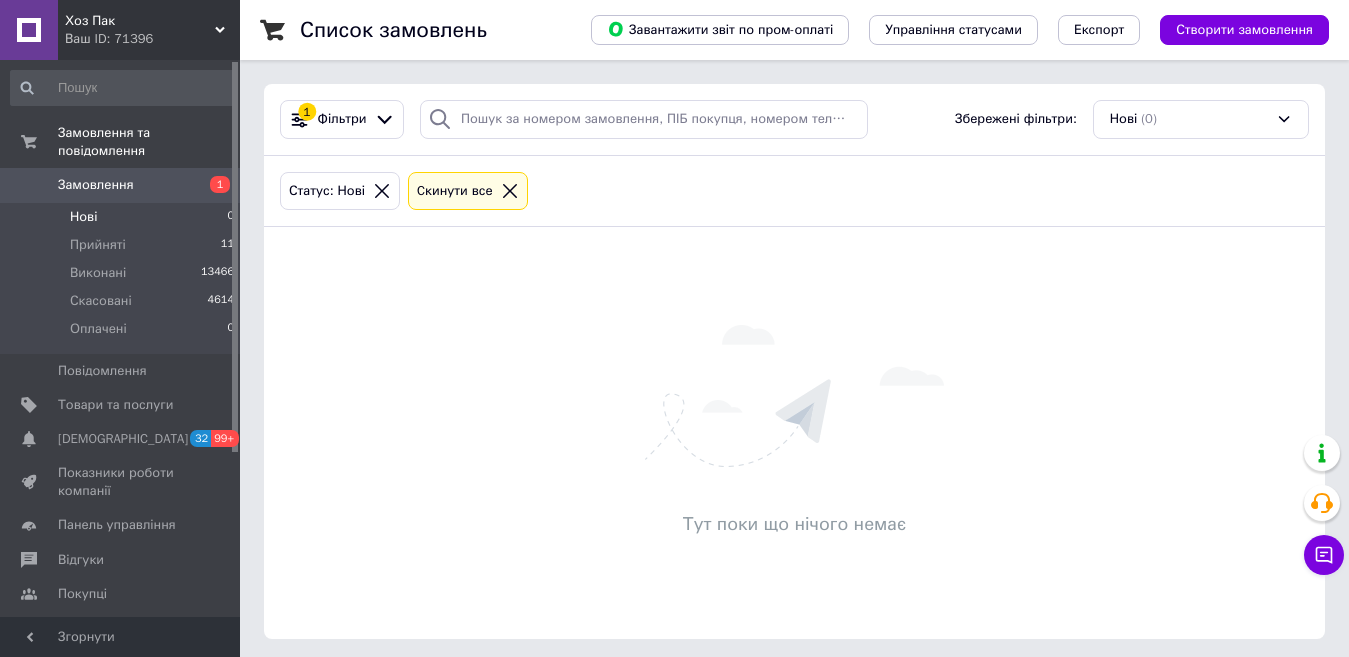 click on "Замовлення" at bounding box center [96, 185] 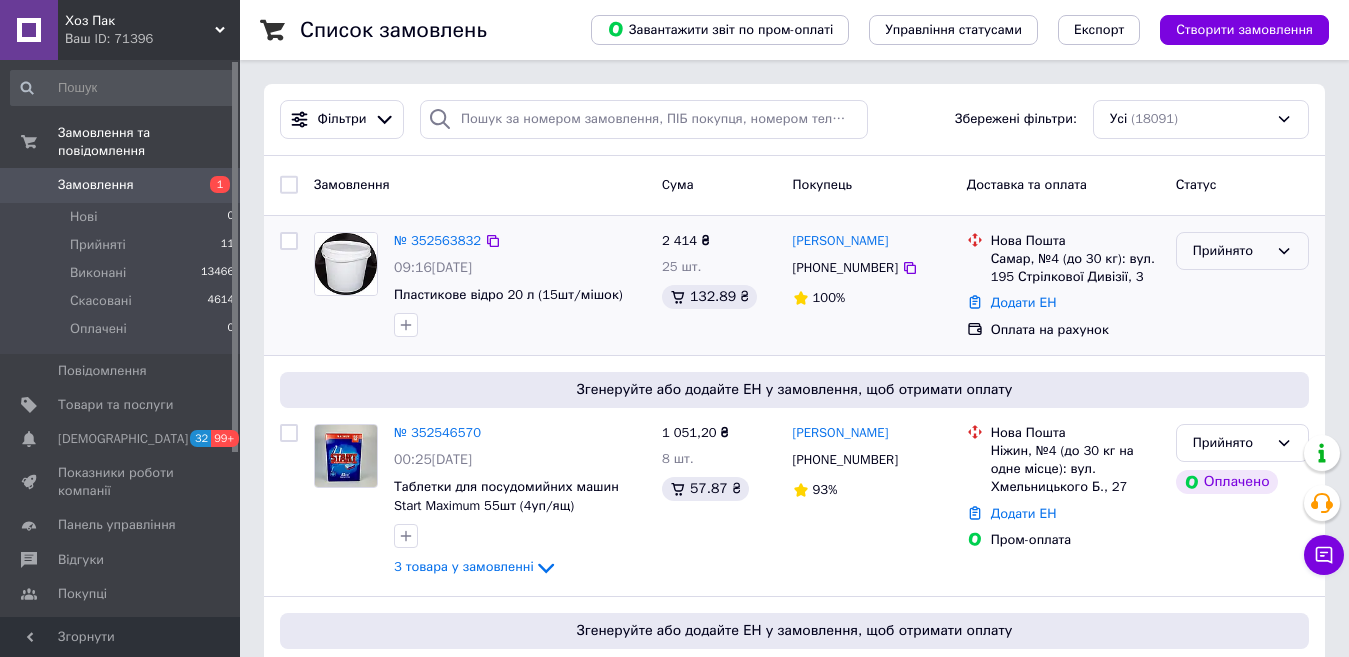 click on "Прийнято" at bounding box center (1230, 251) 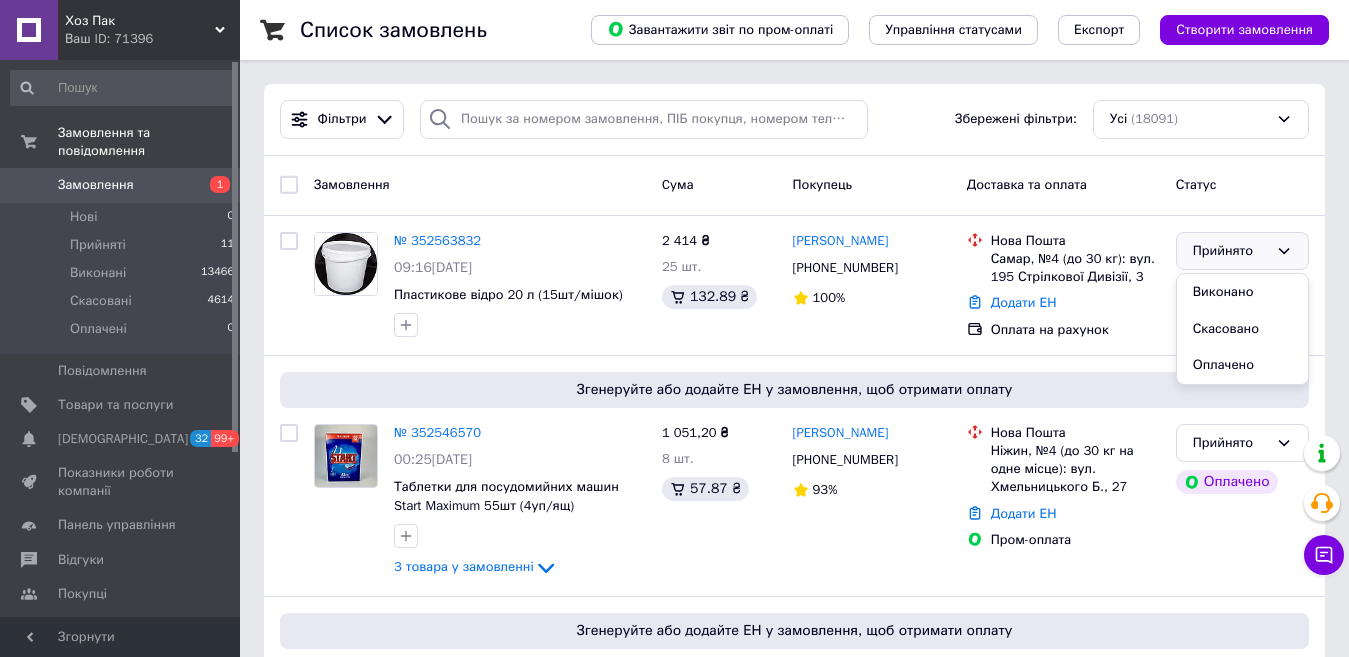 click on "Замовлення" at bounding box center [480, 185] 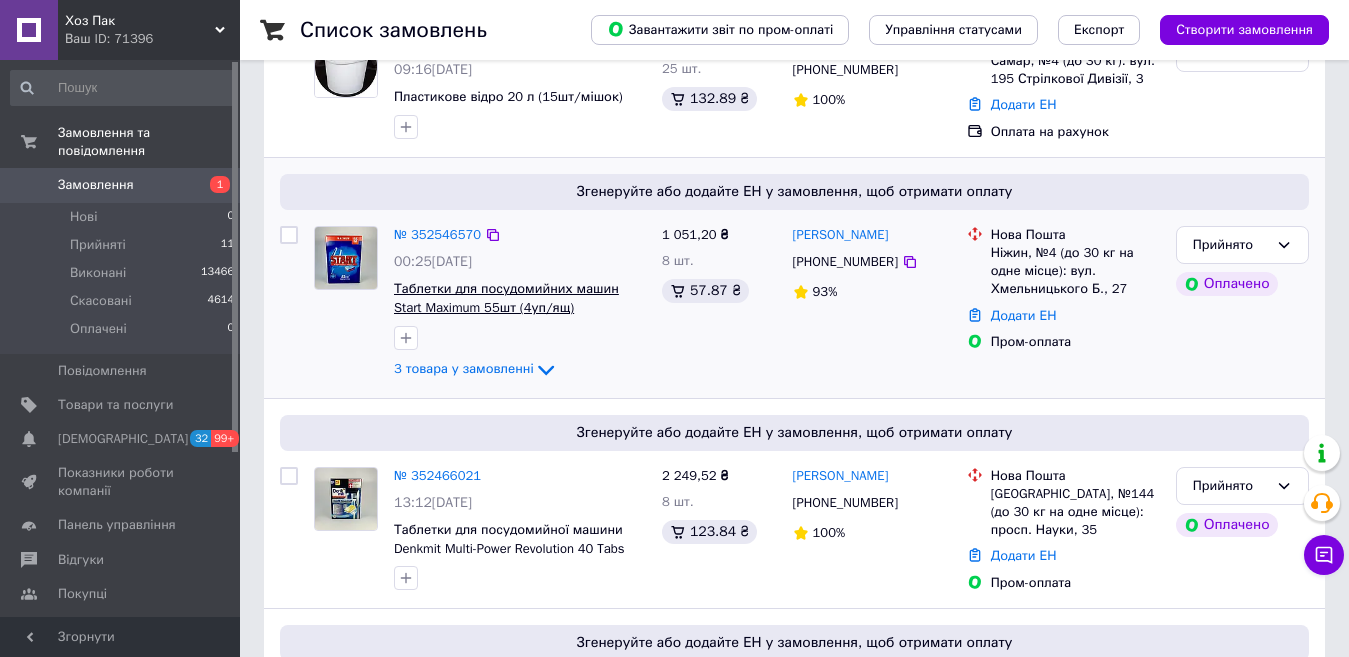scroll, scrollTop: 200, scrollLeft: 0, axis: vertical 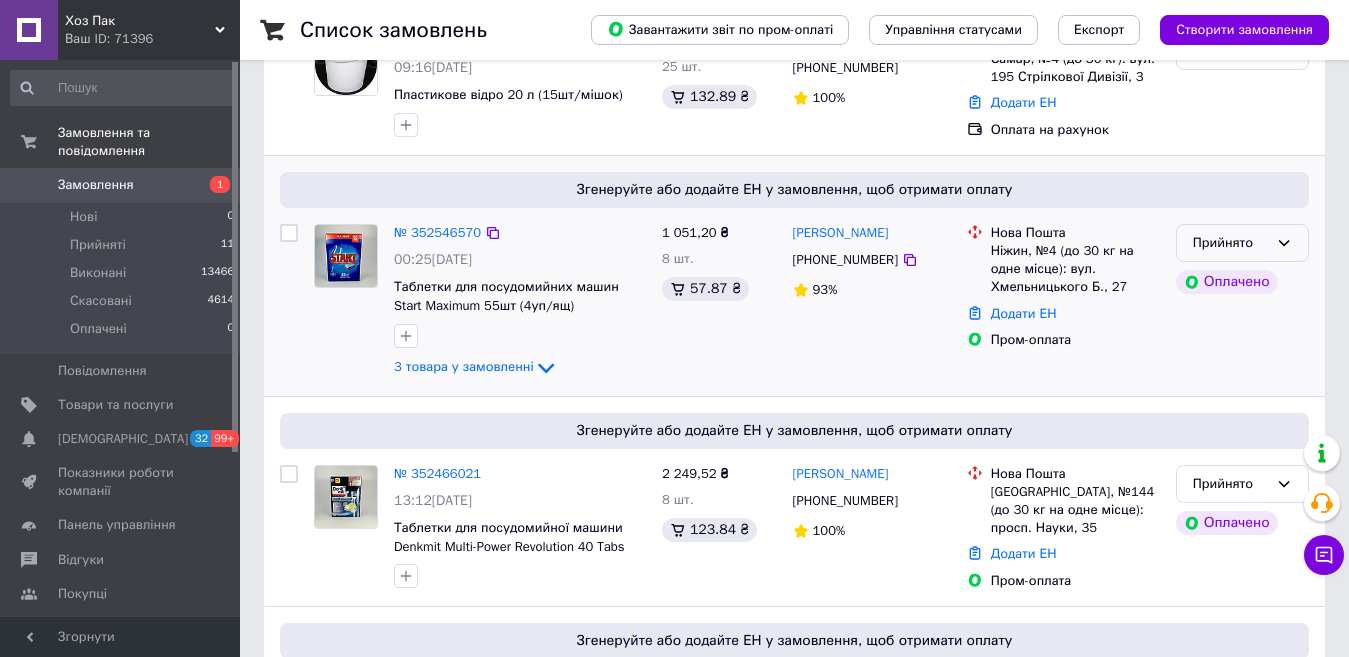 click on "Прийнято" at bounding box center [1230, 243] 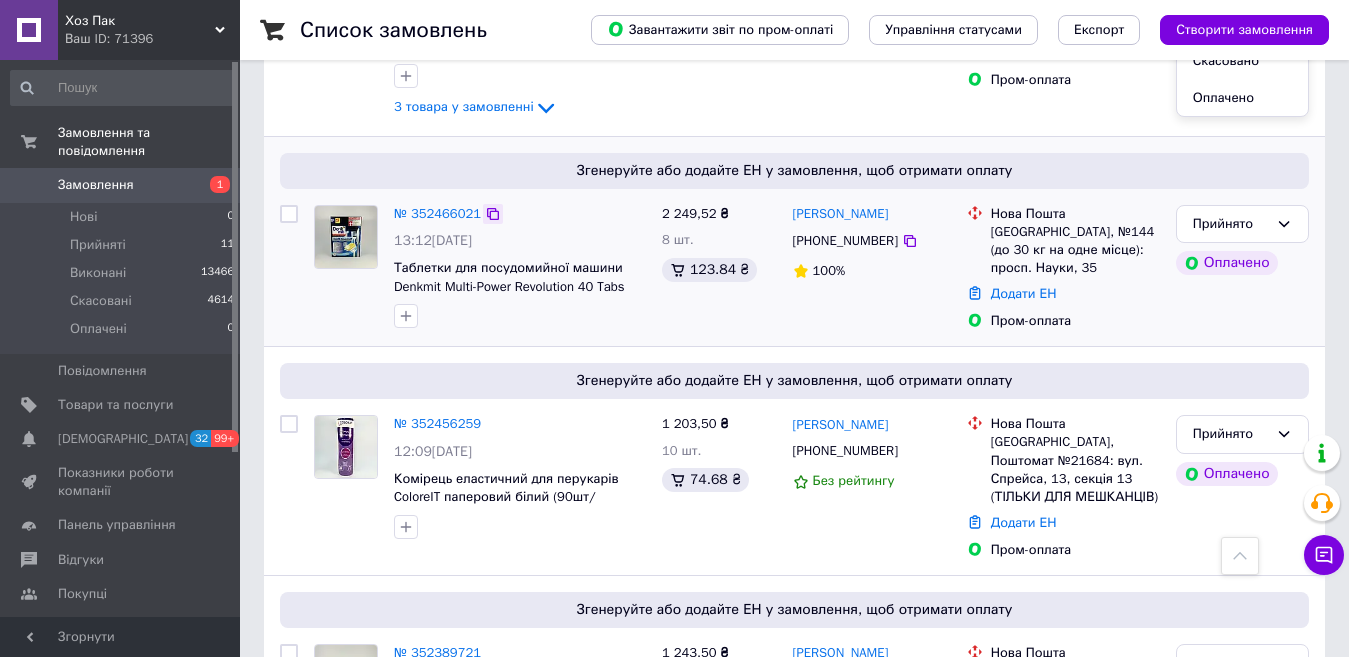 scroll, scrollTop: 400, scrollLeft: 0, axis: vertical 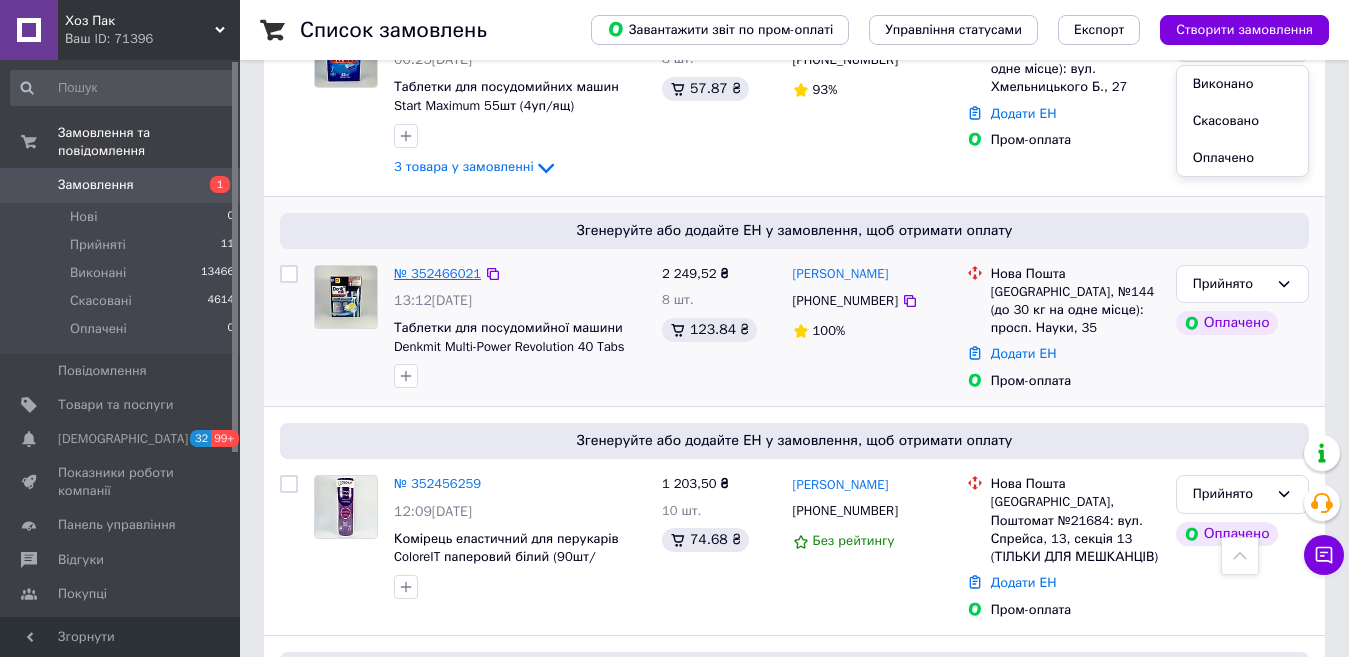 click on "№ 352466021" at bounding box center [437, 273] 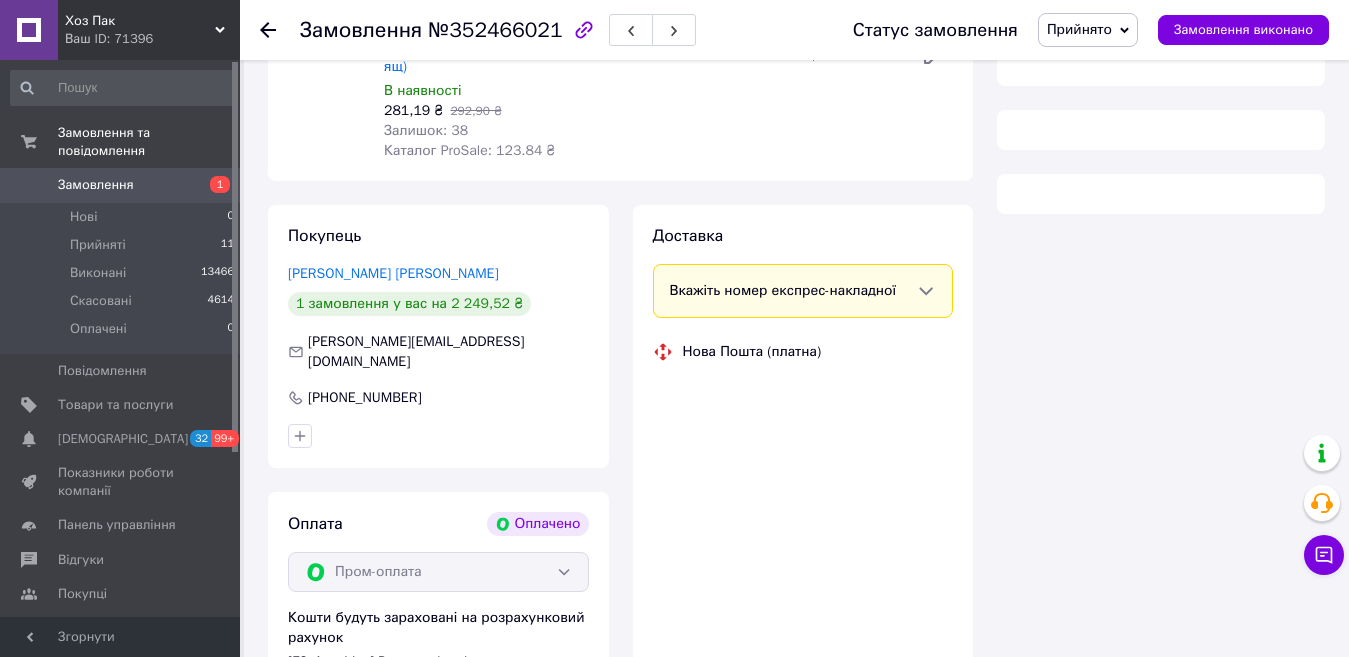 scroll, scrollTop: 100, scrollLeft: 0, axis: vertical 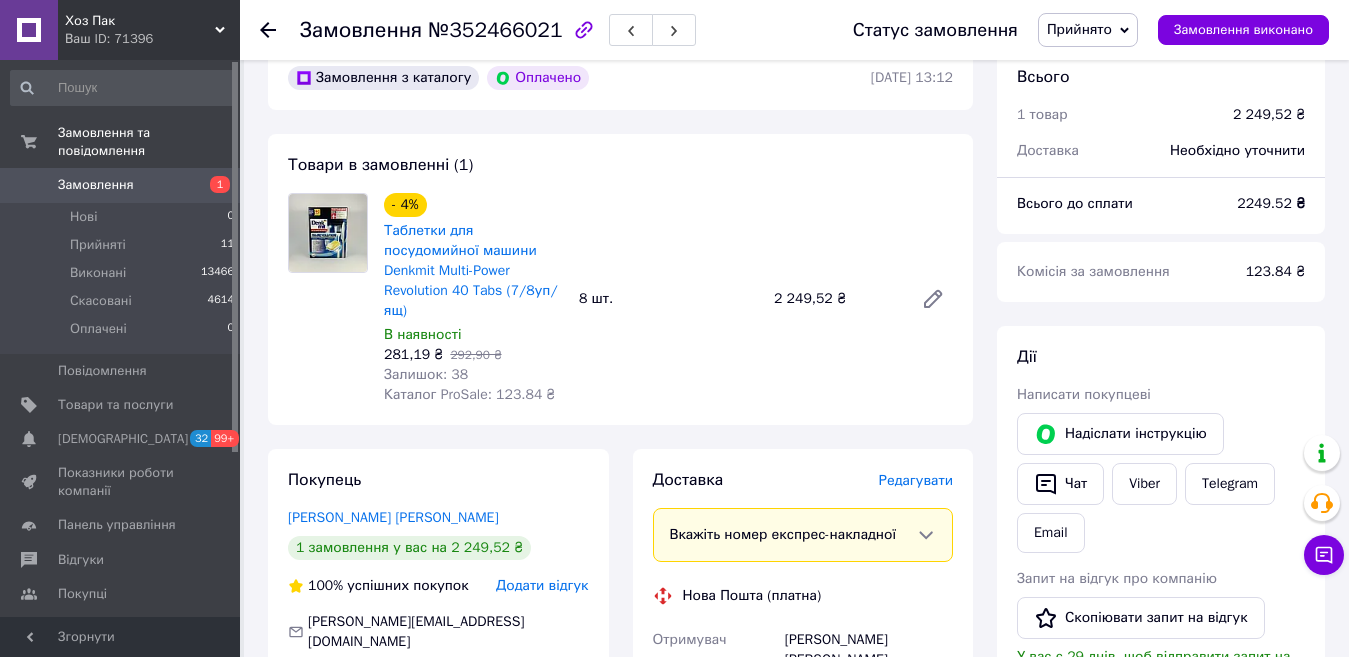 click on "Замовлення" at bounding box center (121, 185) 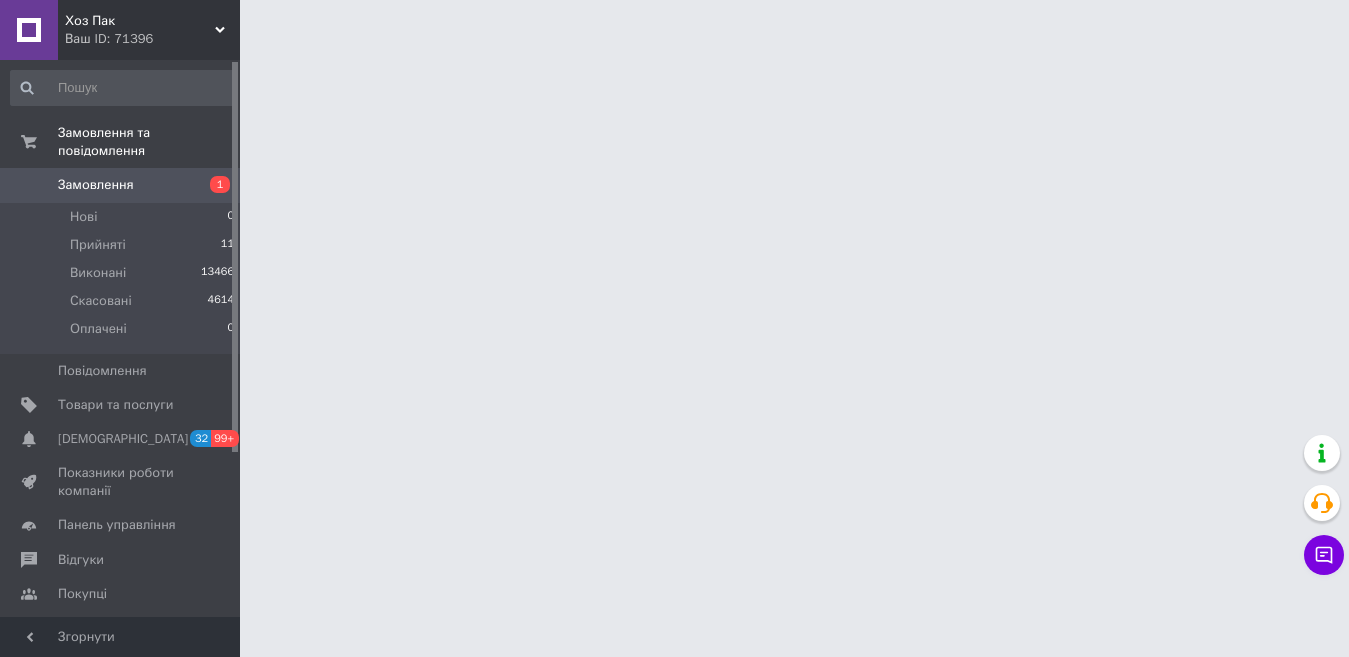 scroll, scrollTop: 0, scrollLeft: 0, axis: both 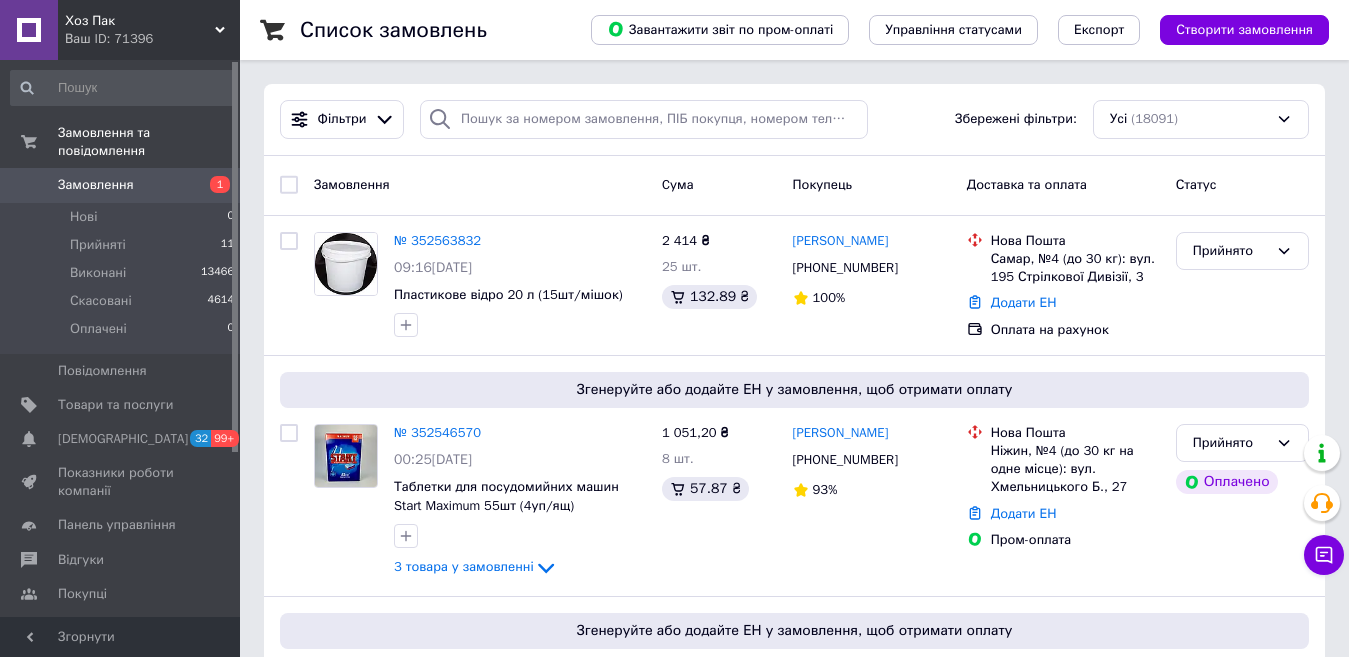 click on "Замовлення" at bounding box center (121, 185) 